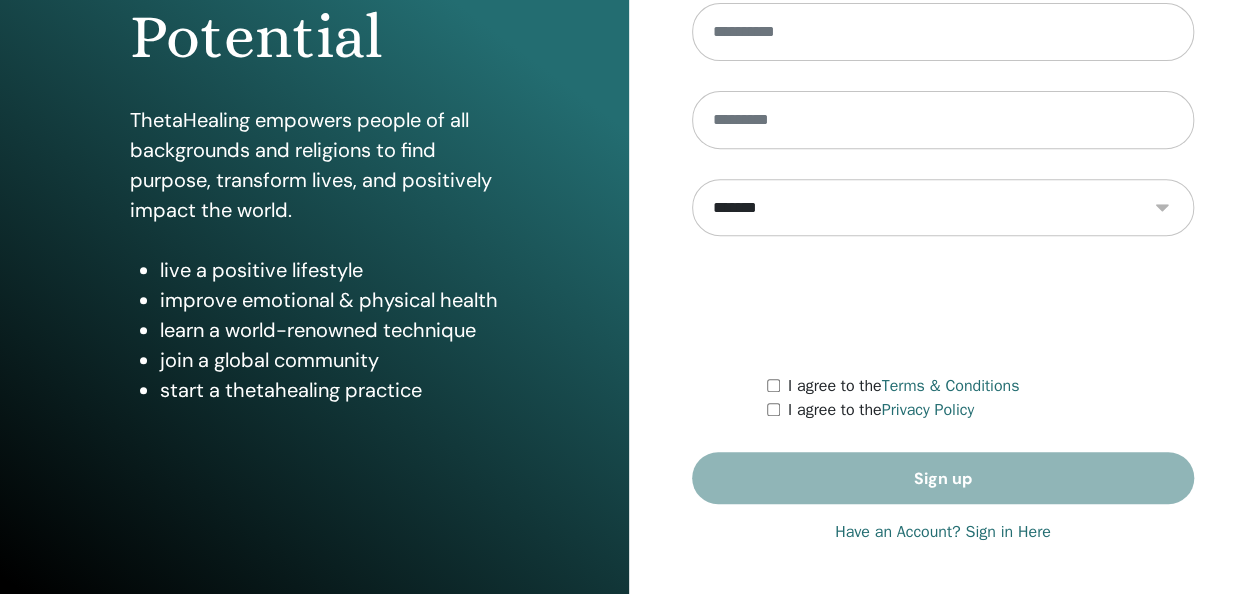 scroll, scrollTop: 0, scrollLeft: 0, axis: both 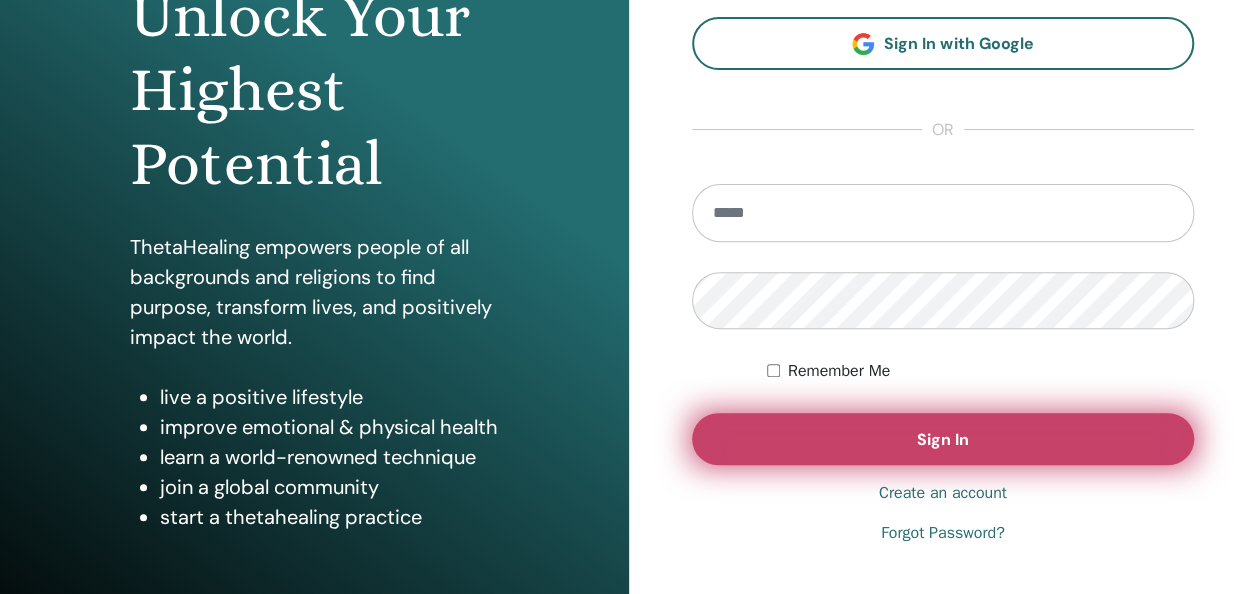 type on "**********" 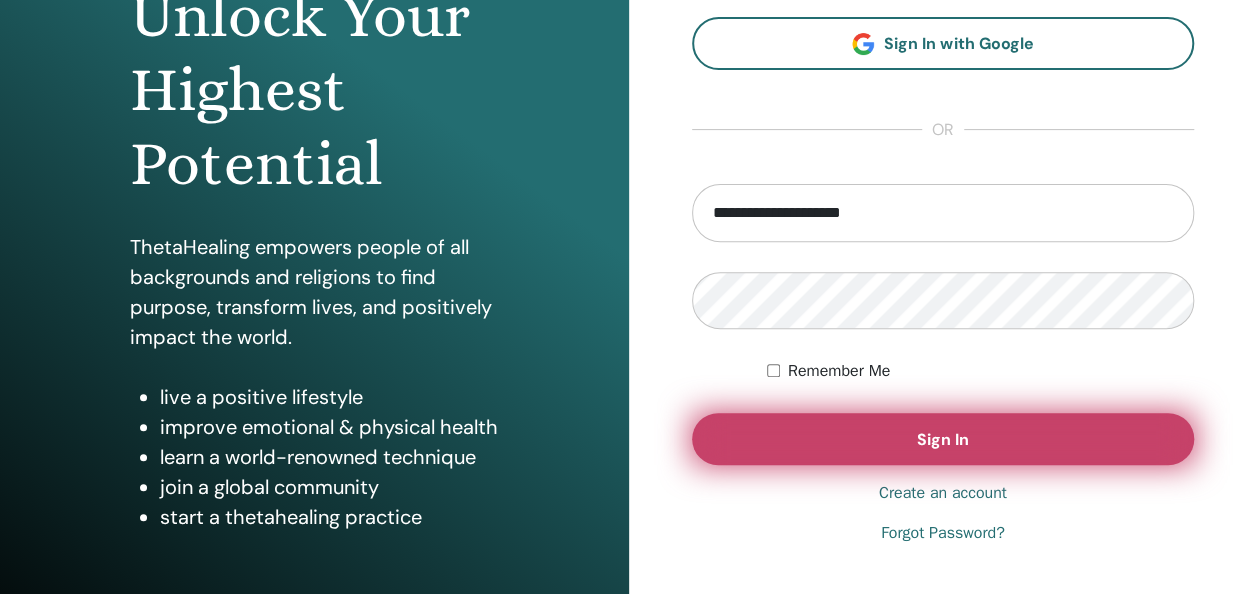 click on "Sign In" at bounding box center (943, 439) 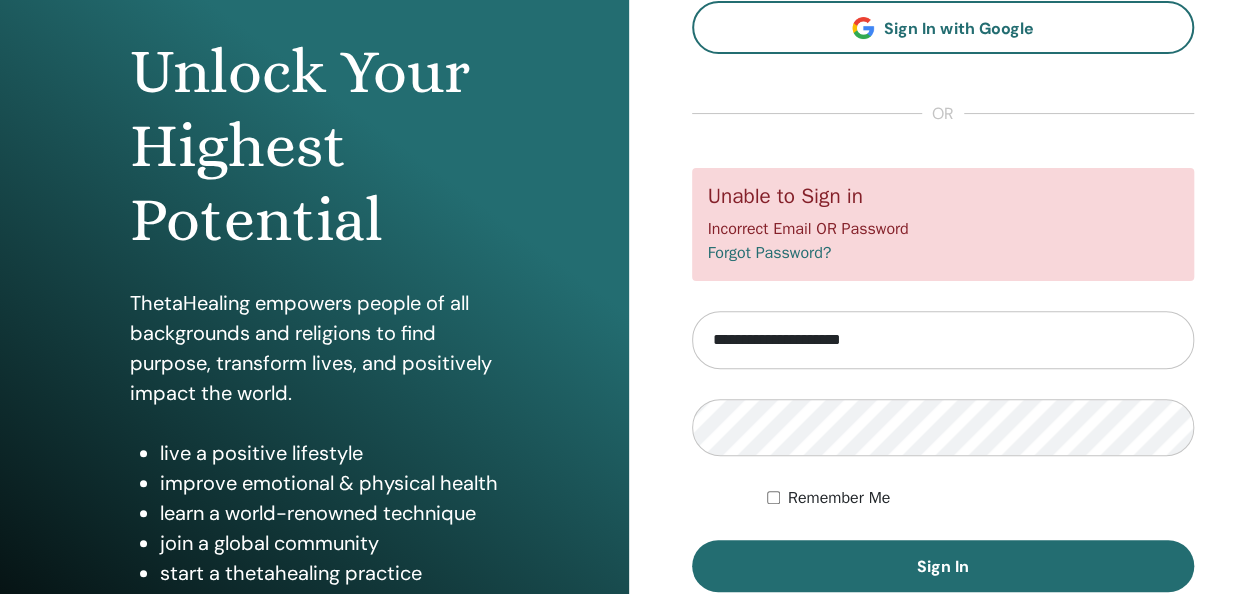 scroll, scrollTop: 208, scrollLeft: 0, axis: vertical 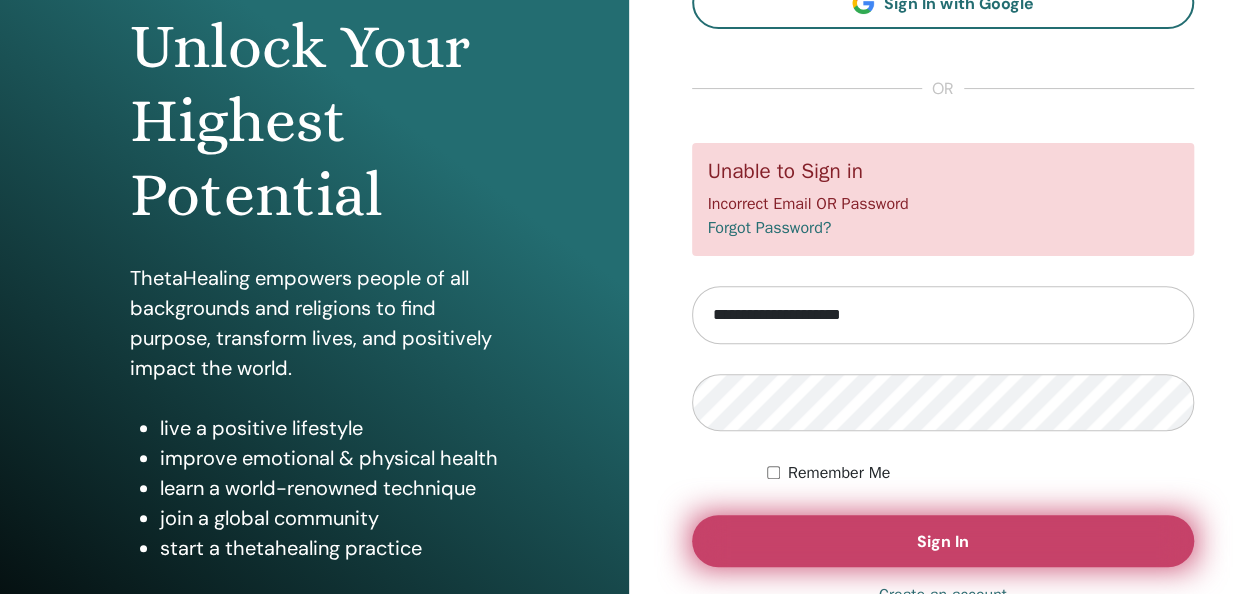 click on "Sign In" at bounding box center (943, 541) 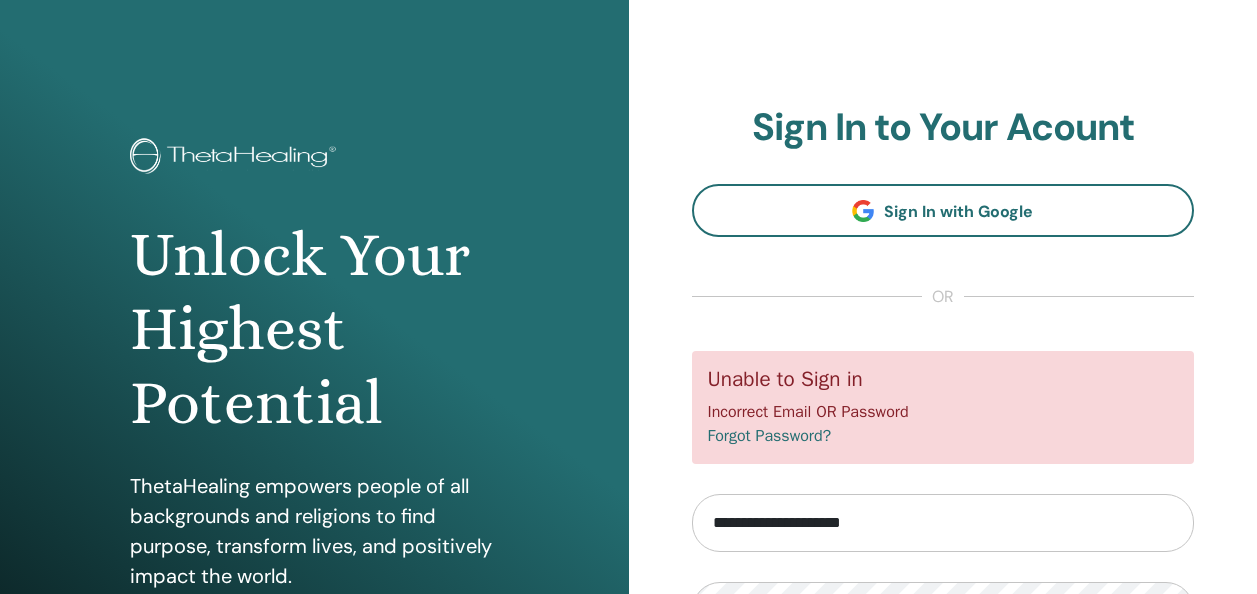 scroll, scrollTop: 0, scrollLeft: 0, axis: both 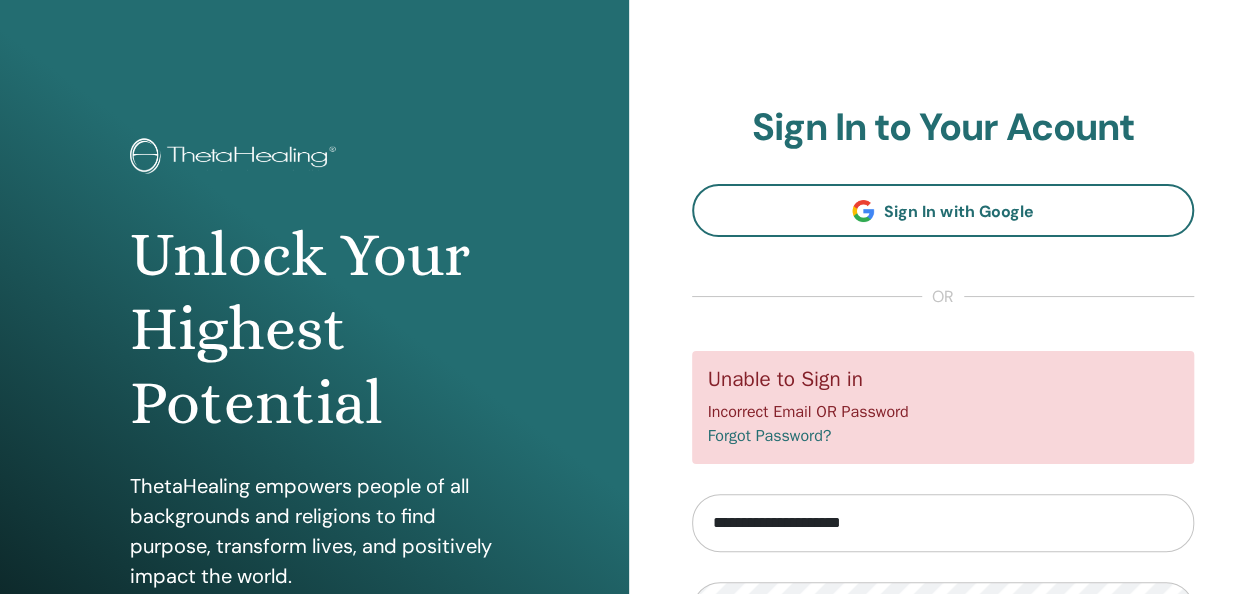 click on "**********" at bounding box center (943, 563) 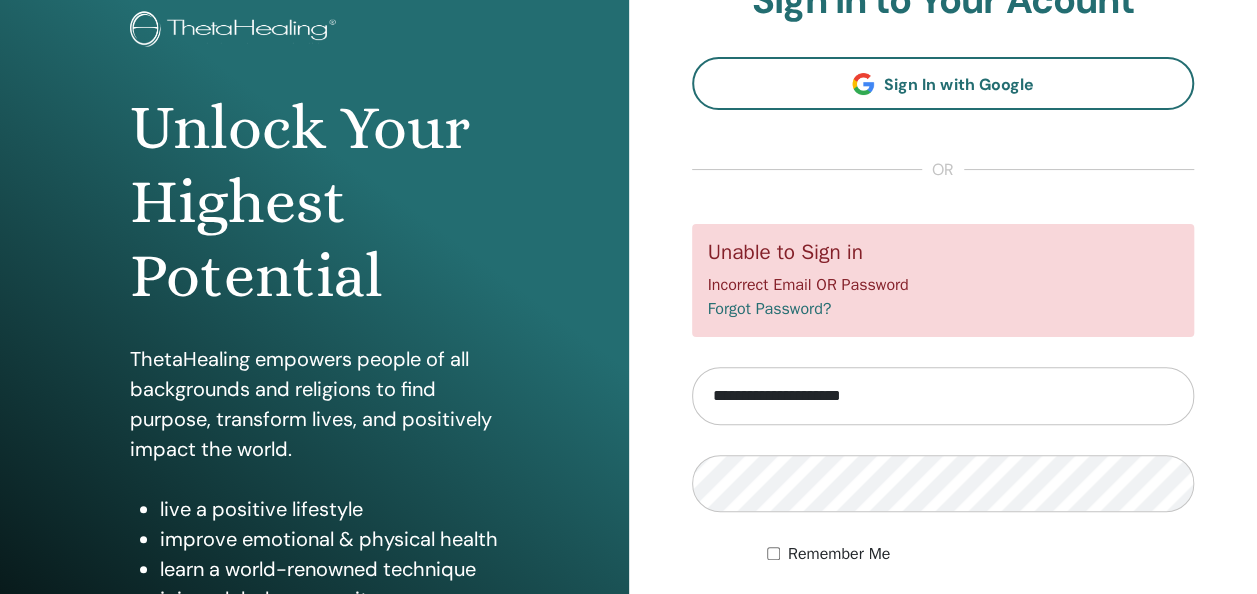 scroll, scrollTop: 129, scrollLeft: 0, axis: vertical 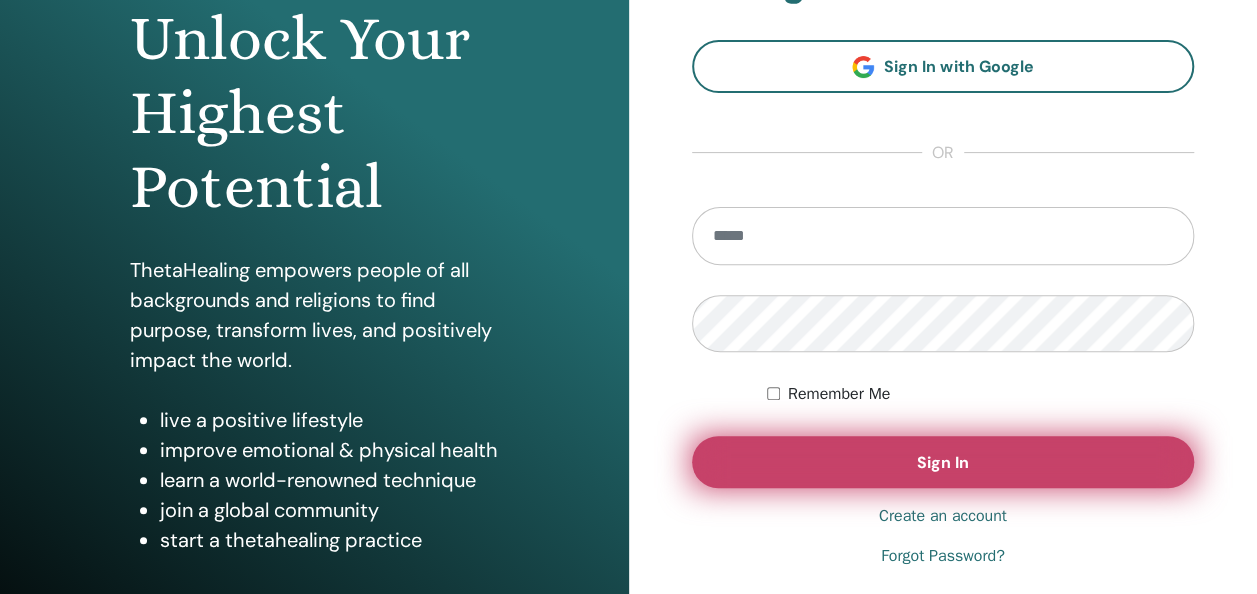type on "**********" 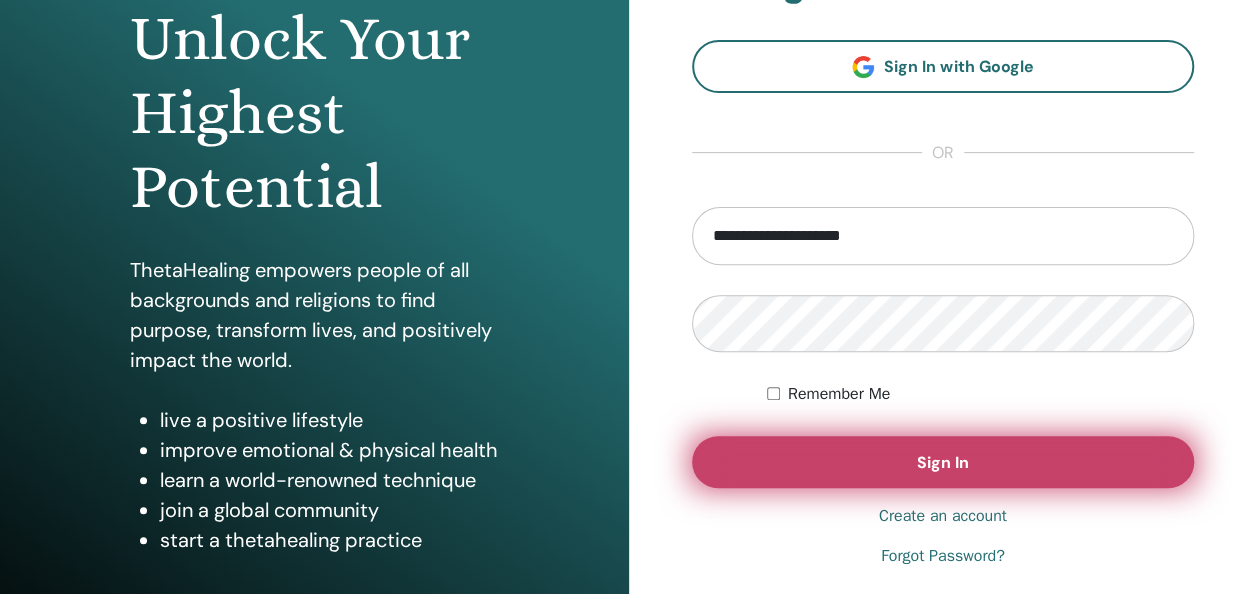 click on "Sign In" at bounding box center (943, 462) 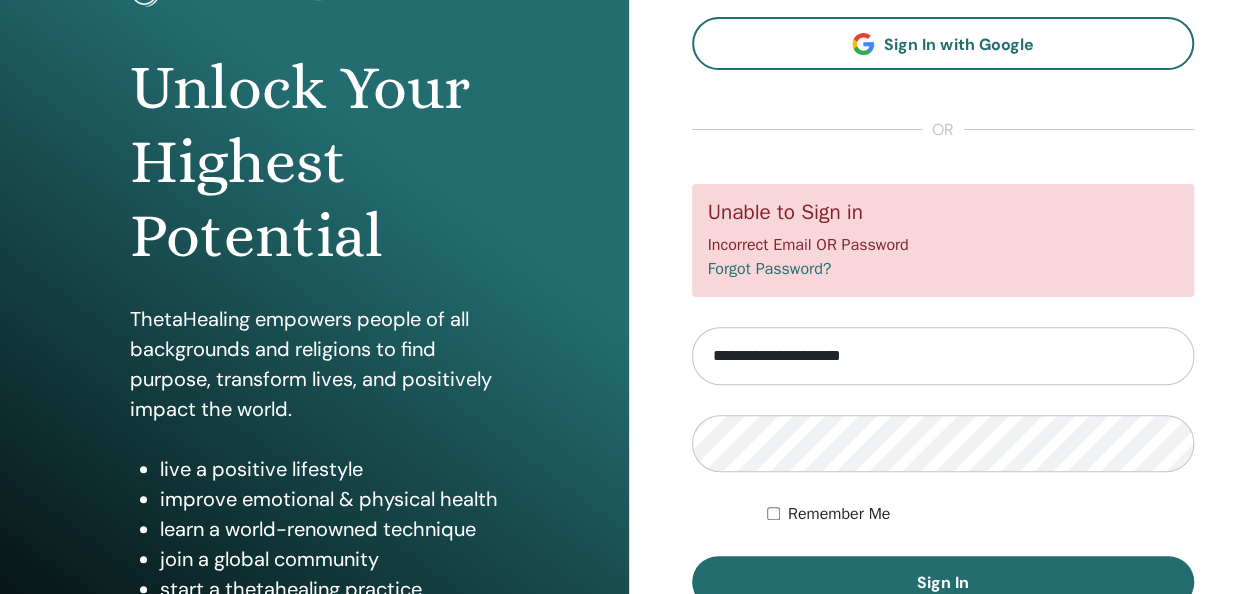 scroll, scrollTop: 168, scrollLeft: 0, axis: vertical 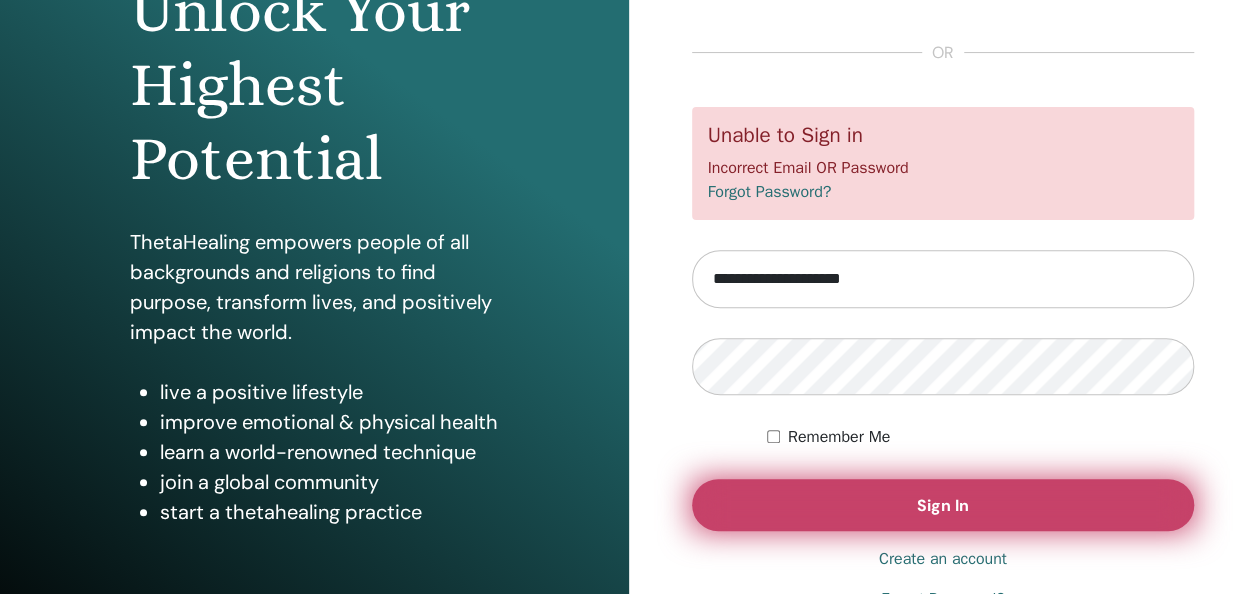 click on "Sign In" at bounding box center [943, 505] 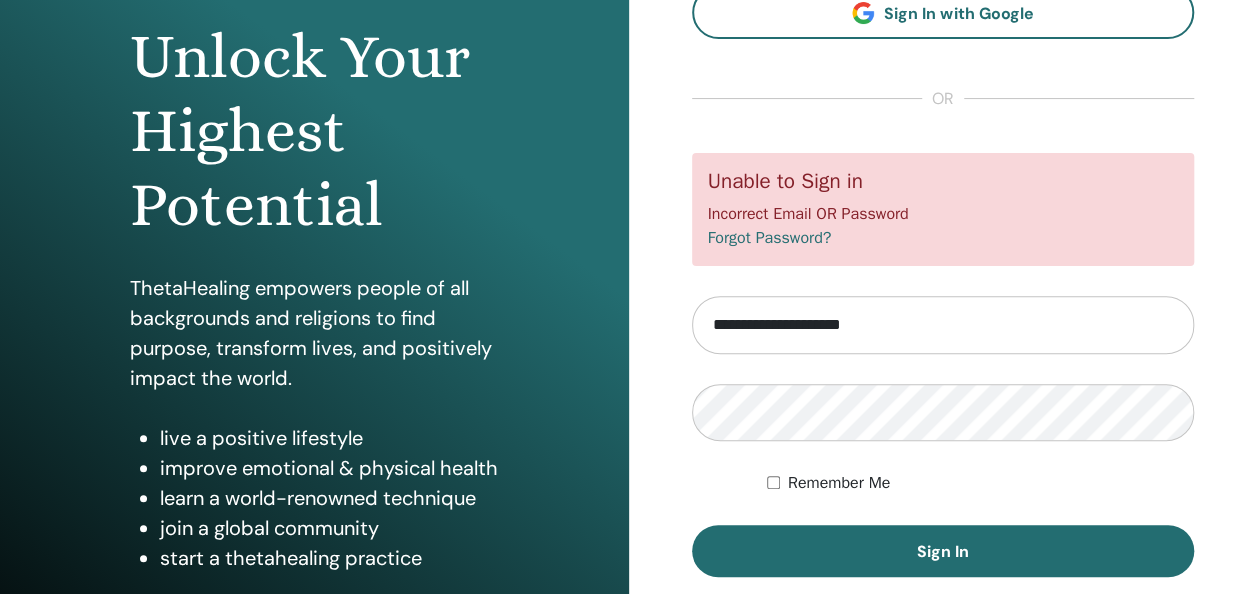 scroll, scrollTop: 202, scrollLeft: 0, axis: vertical 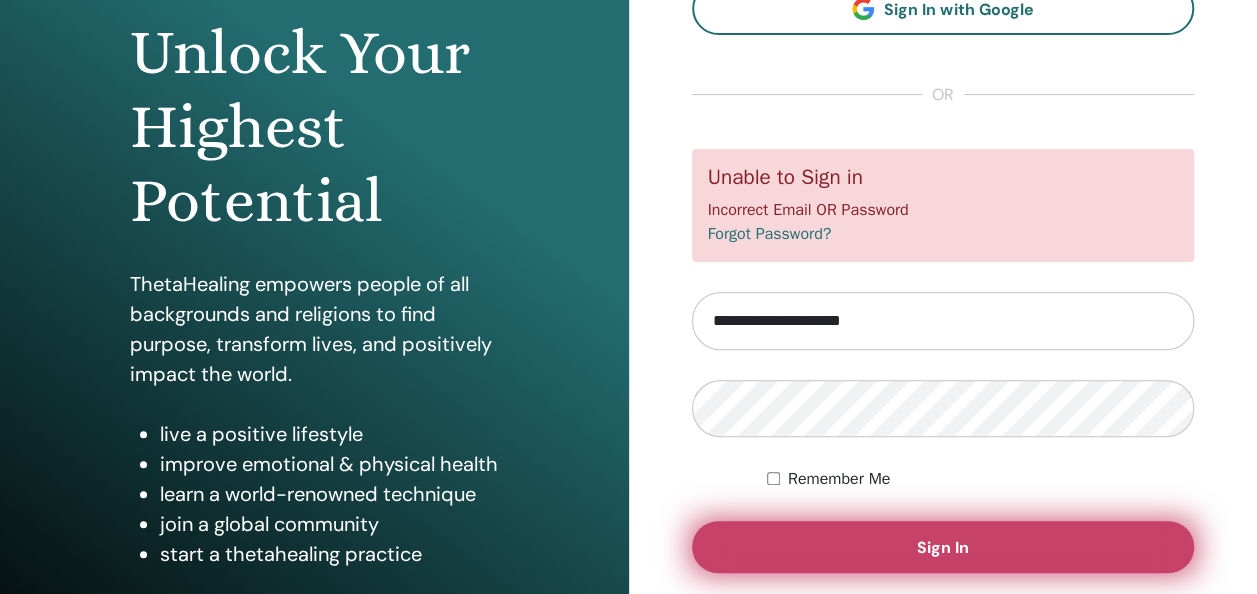click on "Sign In" at bounding box center (943, 547) 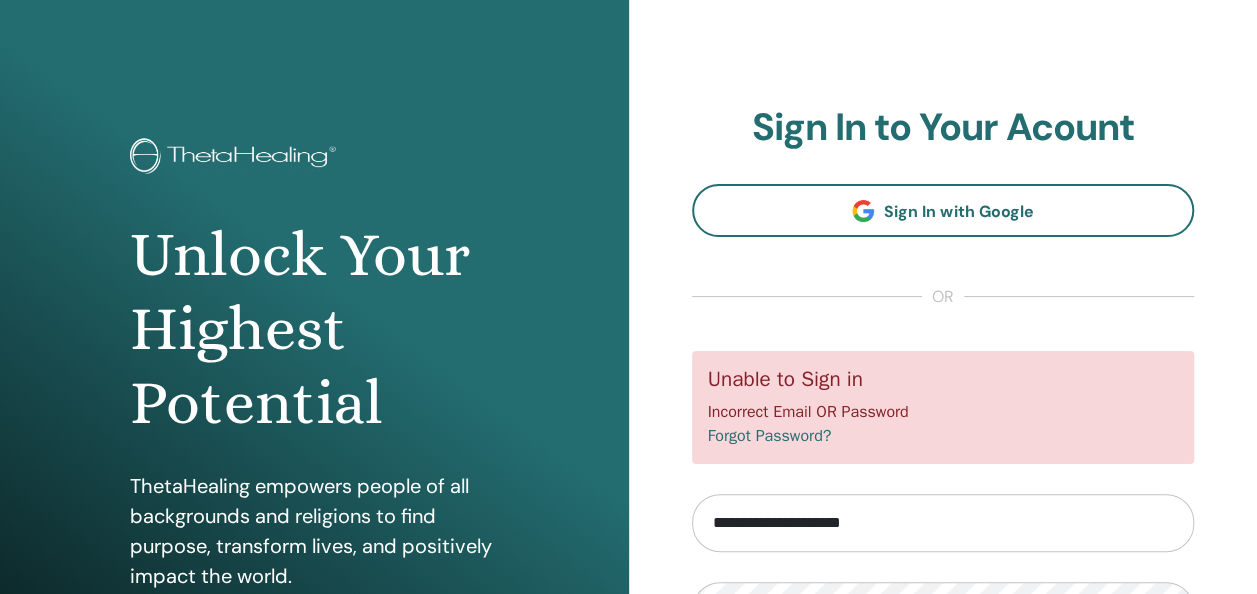 scroll, scrollTop: 164, scrollLeft: 0, axis: vertical 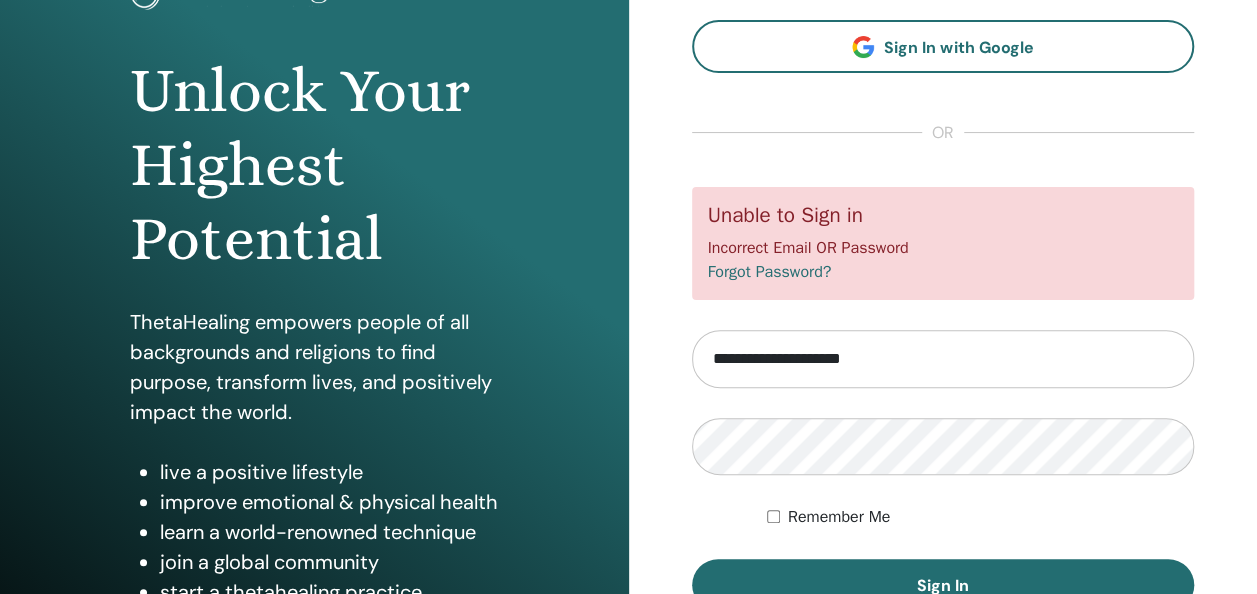 click on "**********" at bounding box center (943, 399) 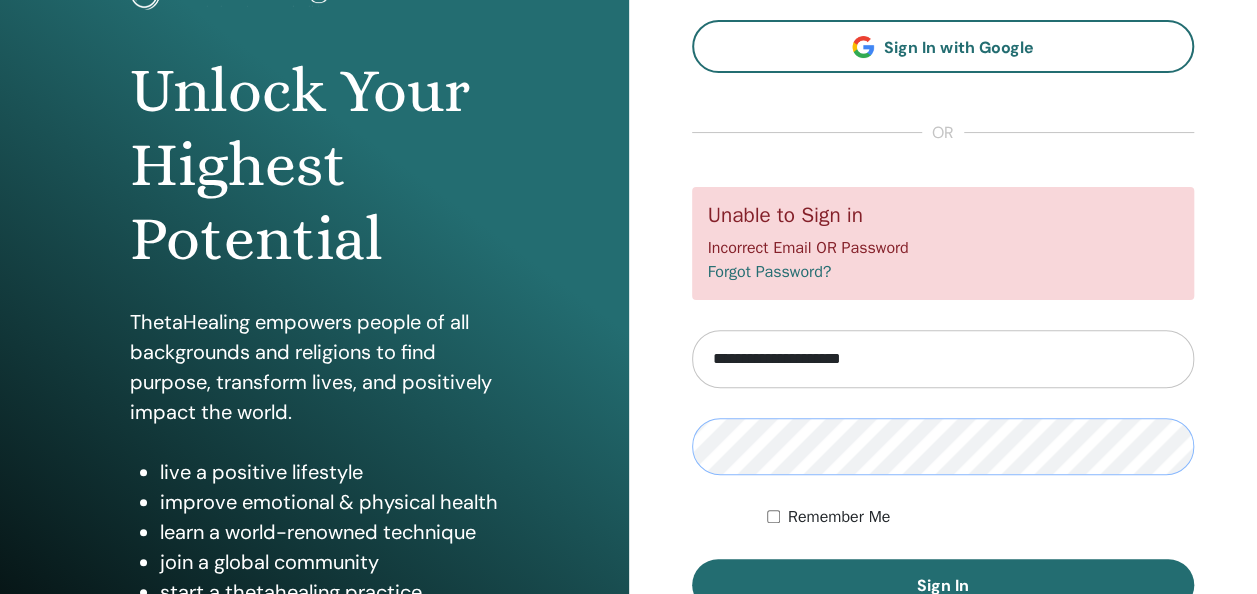 scroll, scrollTop: 261, scrollLeft: 0, axis: vertical 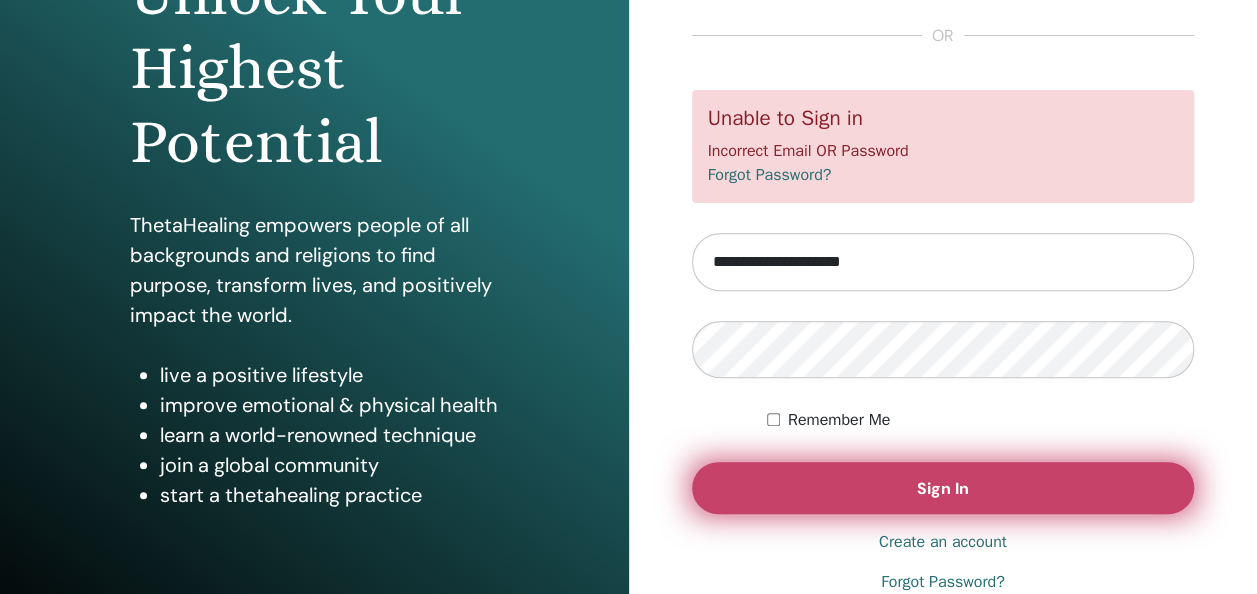 click on "Sign In" at bounding box center [943, 488] 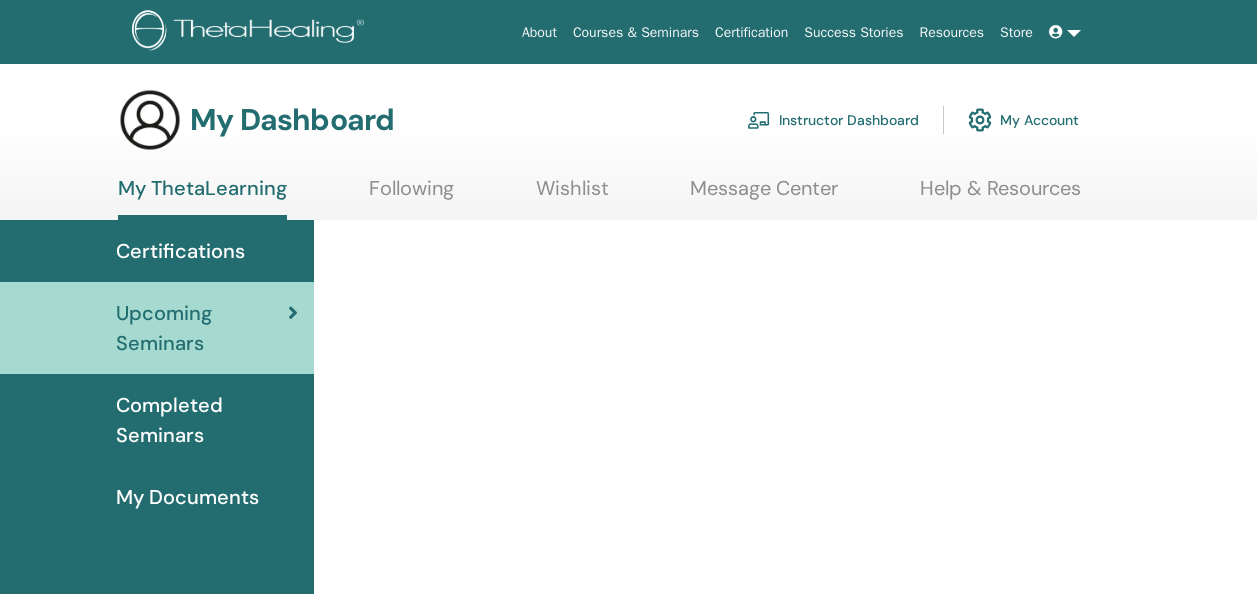 scroll, scrollTop: 0, scrollLeft: 0, axis: both 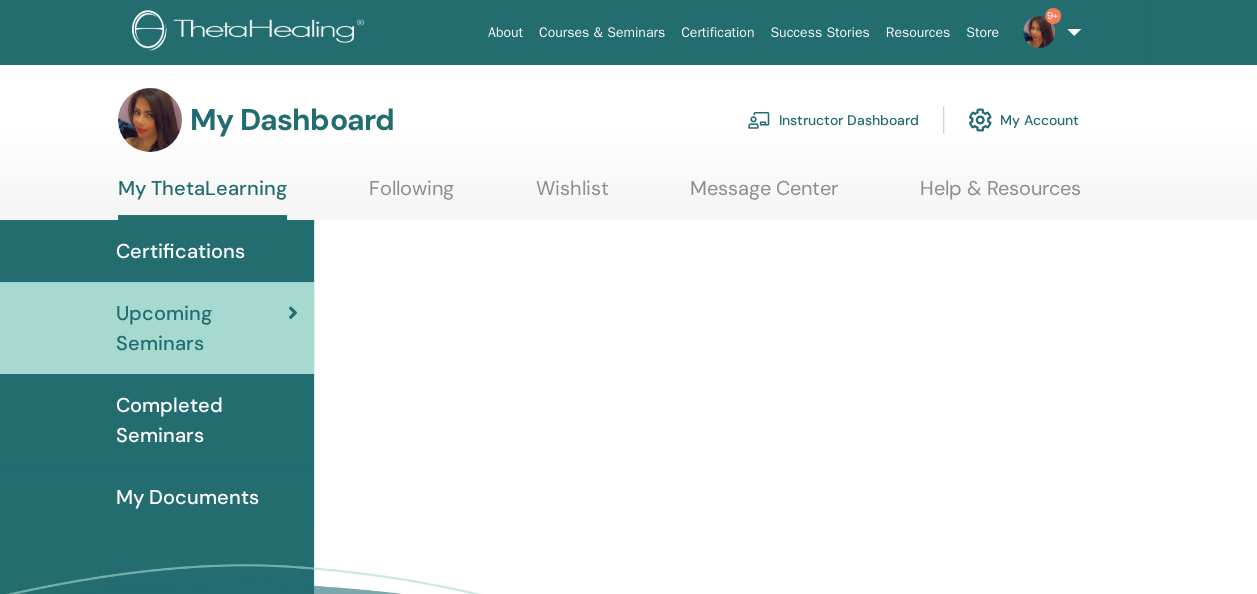 click on "Instructor Dashboard" at bounding box center [833, 120] 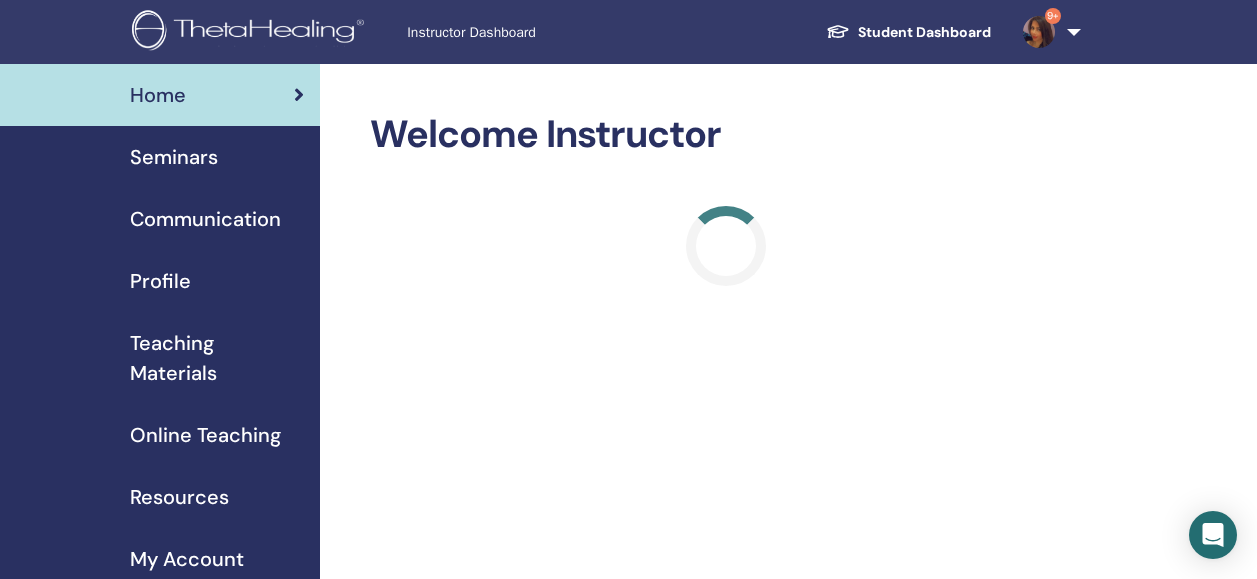 scroll, scrollTop: 0, scrollLeft: 0, axis: both 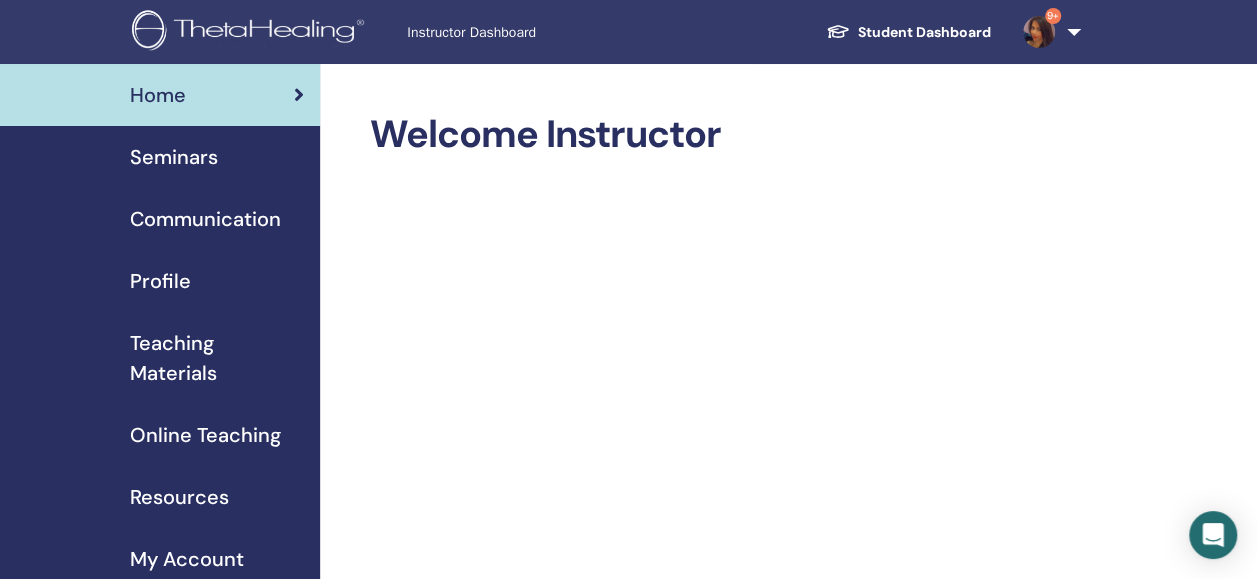 click on "Seminars" at bounding box center [174, 157] 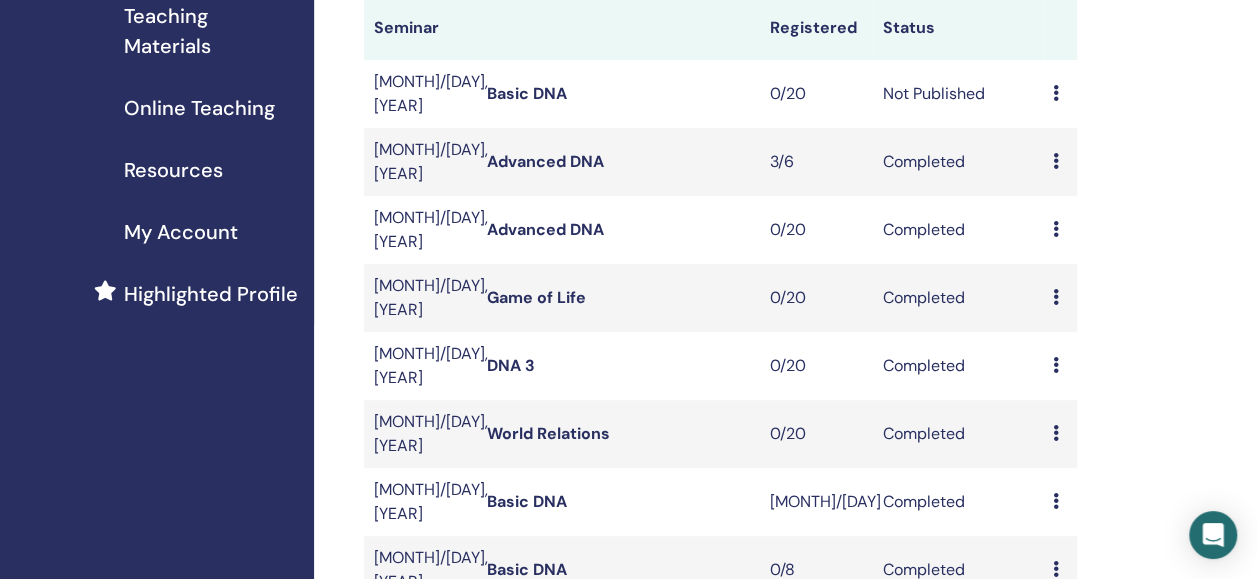 scroll, scrollTop: 332, scrollLeft: 6, axis: both 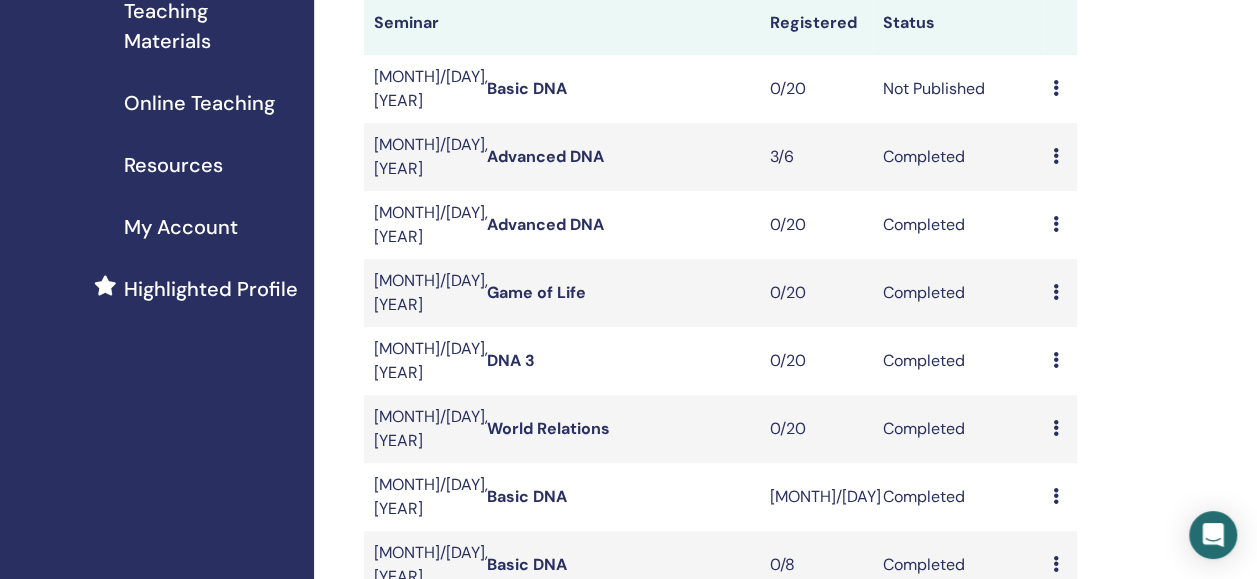 click on "Preview Edit Attendees Cancel" at bounding box center (1060, 89) 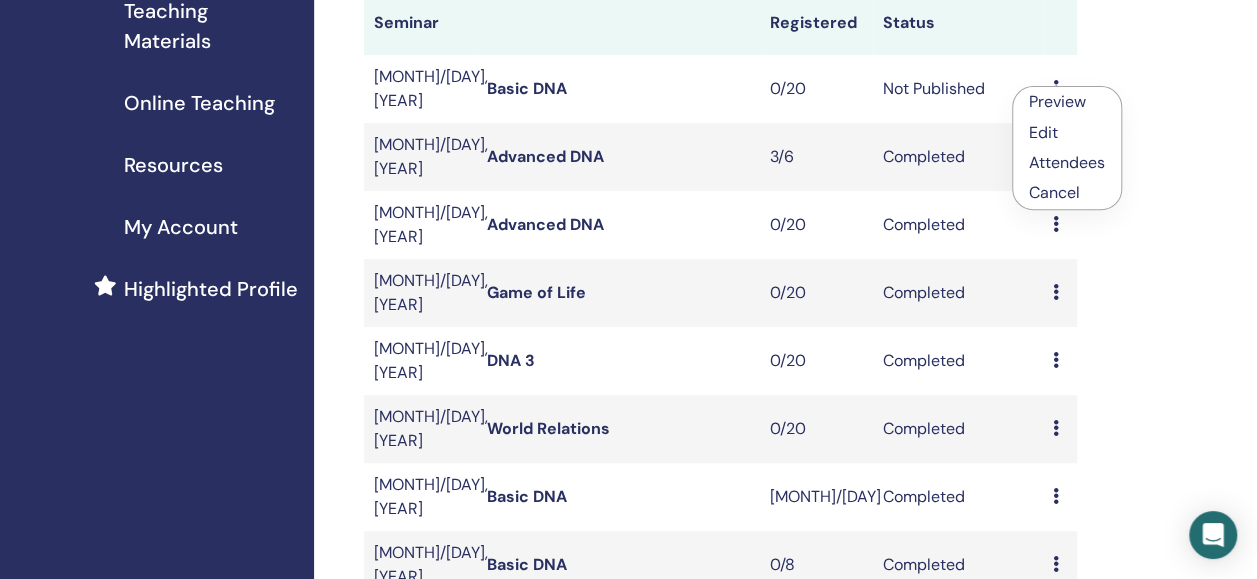 click on "Cancel" at bounding box center [1067, 193] 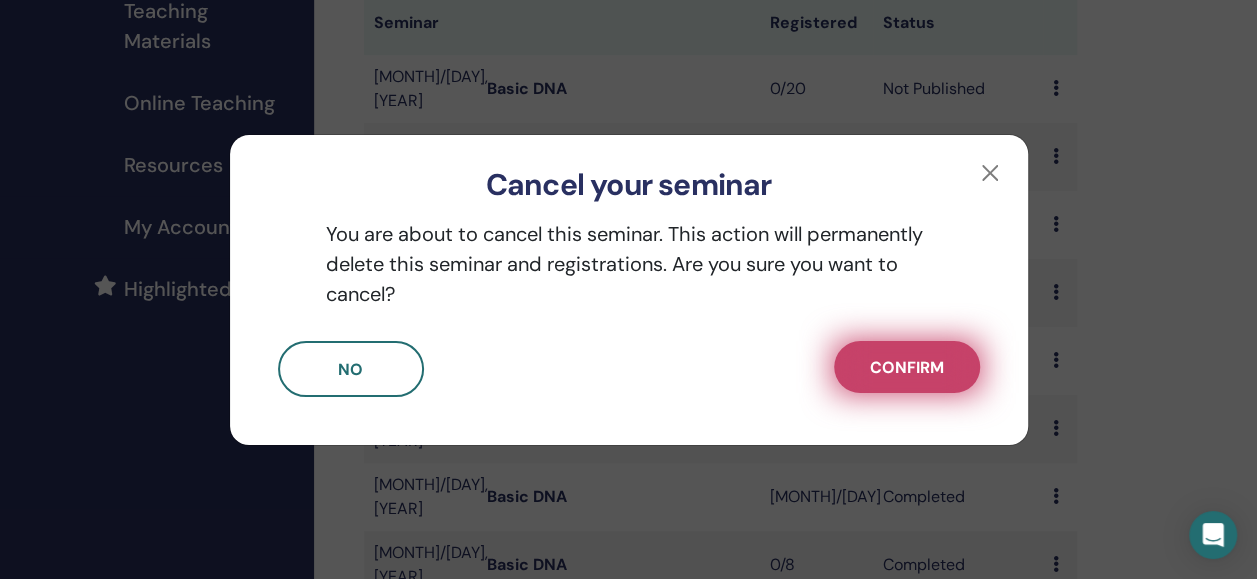 click on "Confirm" at bounding box center [907, 367] 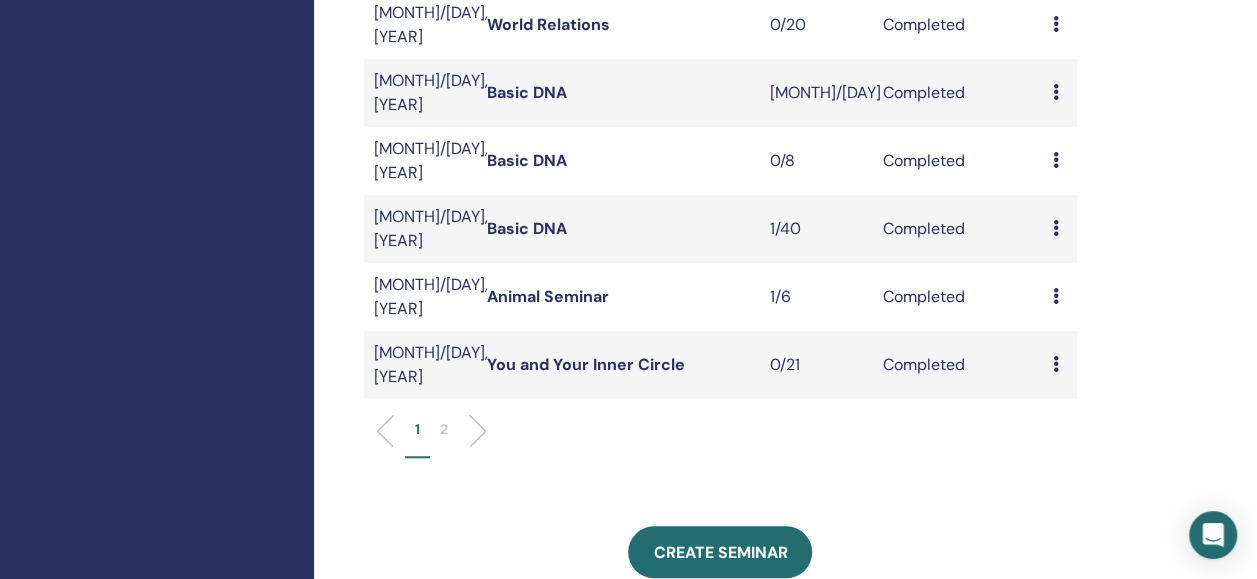 scroll, scrollTop: 726, scrollLeft: 6, axis: both 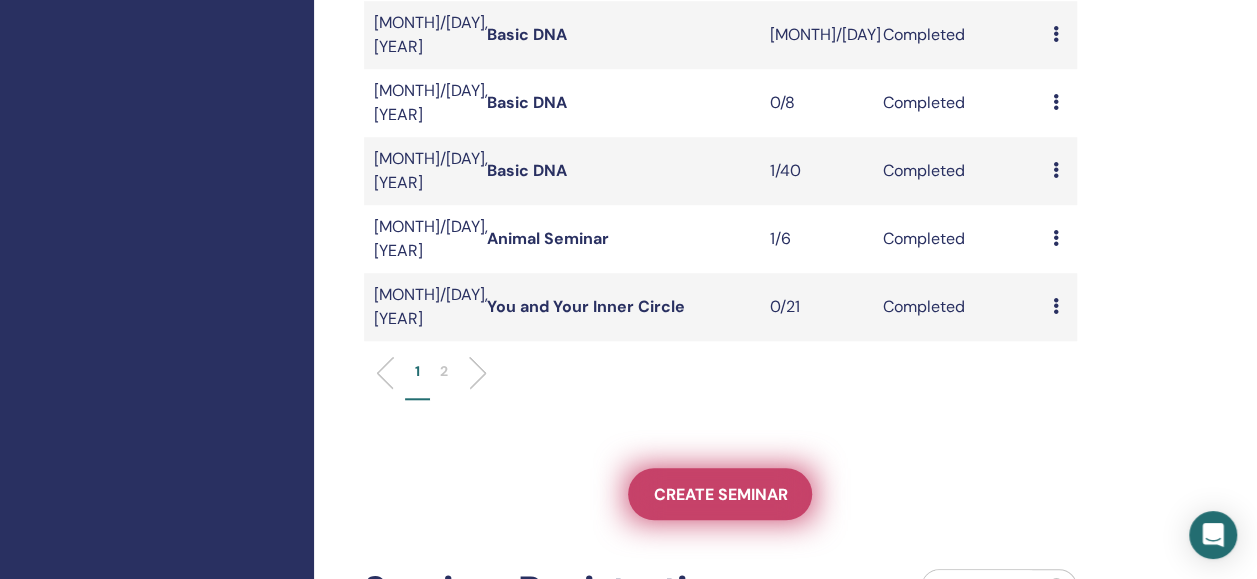 click on "Create seminar" at bounding box center (720, 494) 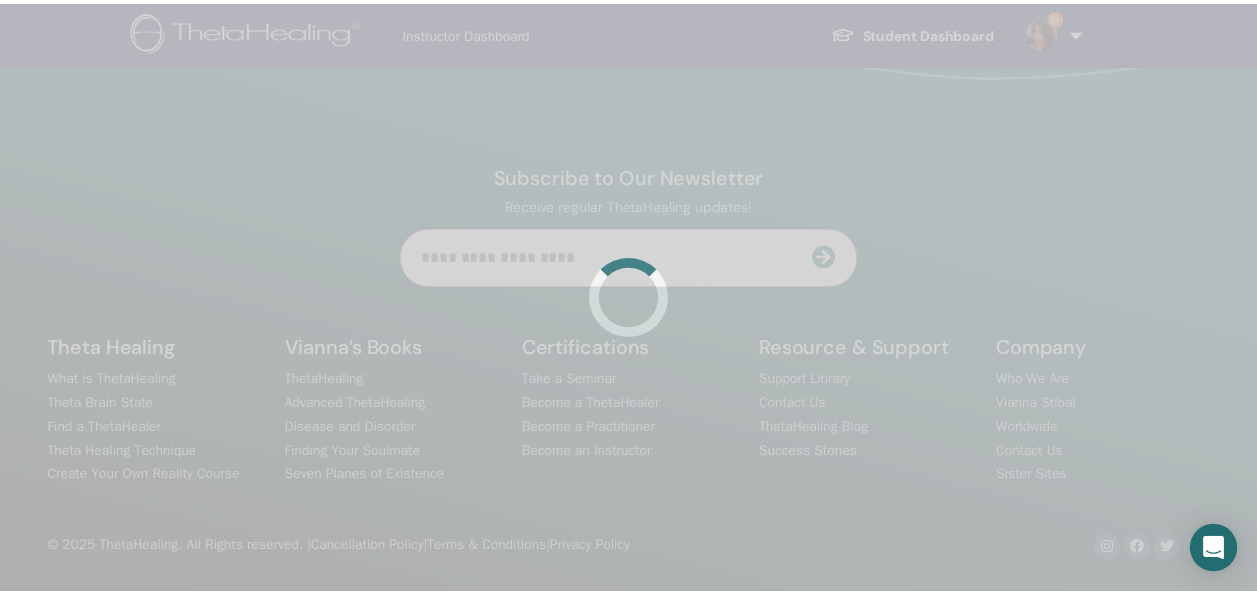 scroll, scrollTop: 0, scrollLeft: 0, axis: both 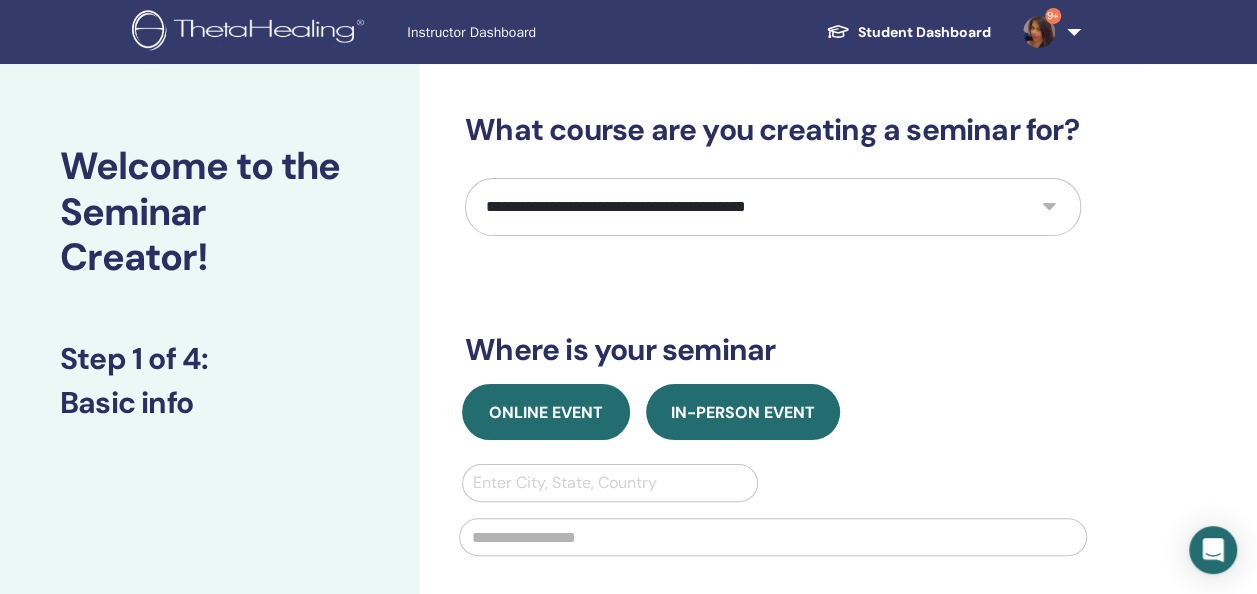 click on "Online Event" at bounding box center (546, 412) 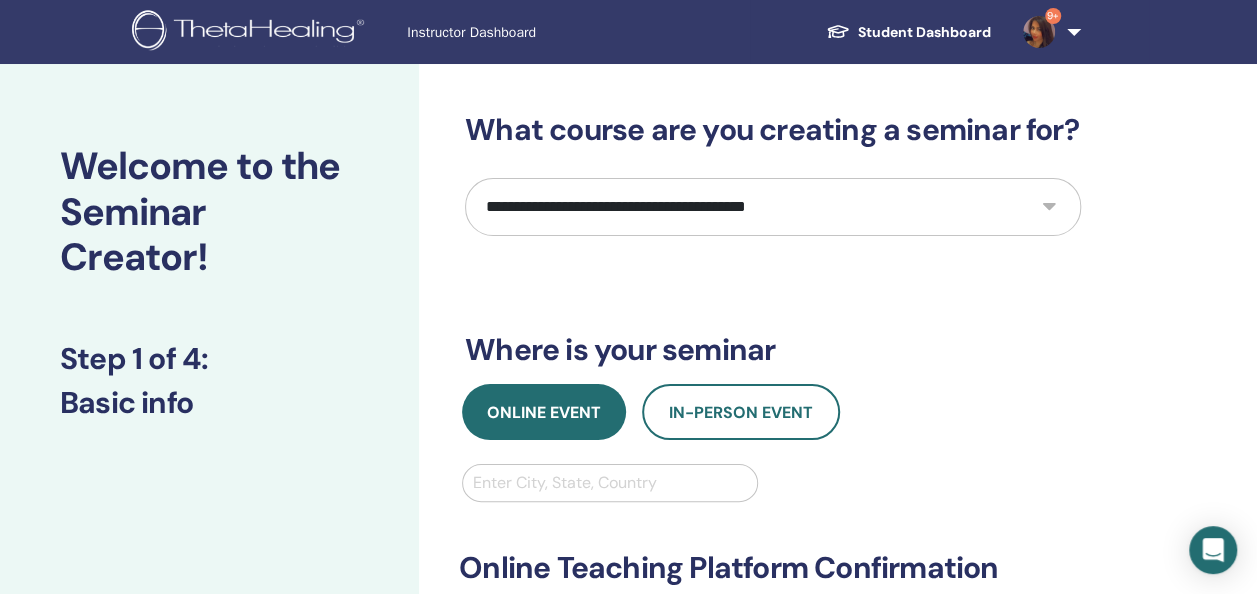 click on "**********" at bounding box center (773, 207) 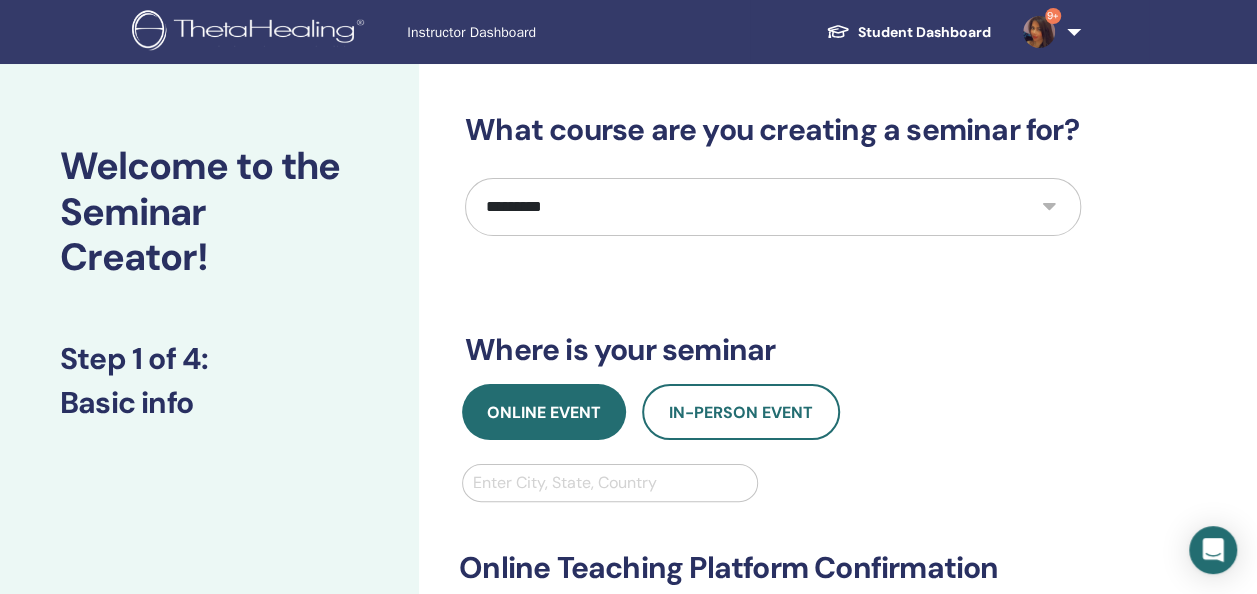 click on "**********" at bounding box center (773, 207) 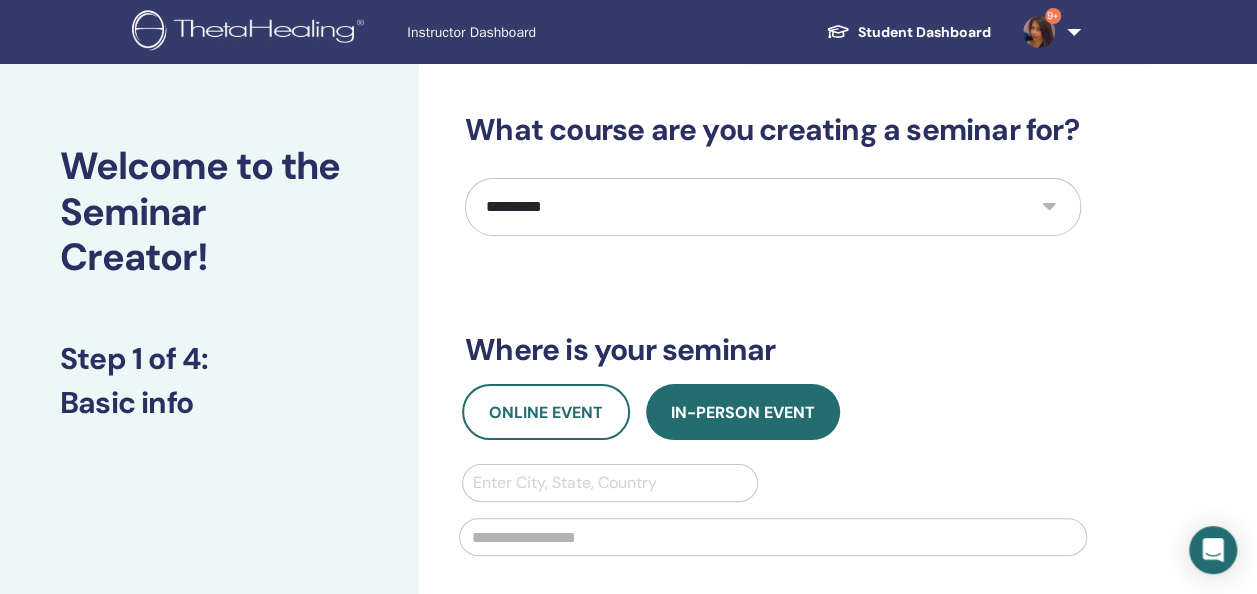 scroll, scrollTop: 145, scrollLeft: 0, axis: vertical 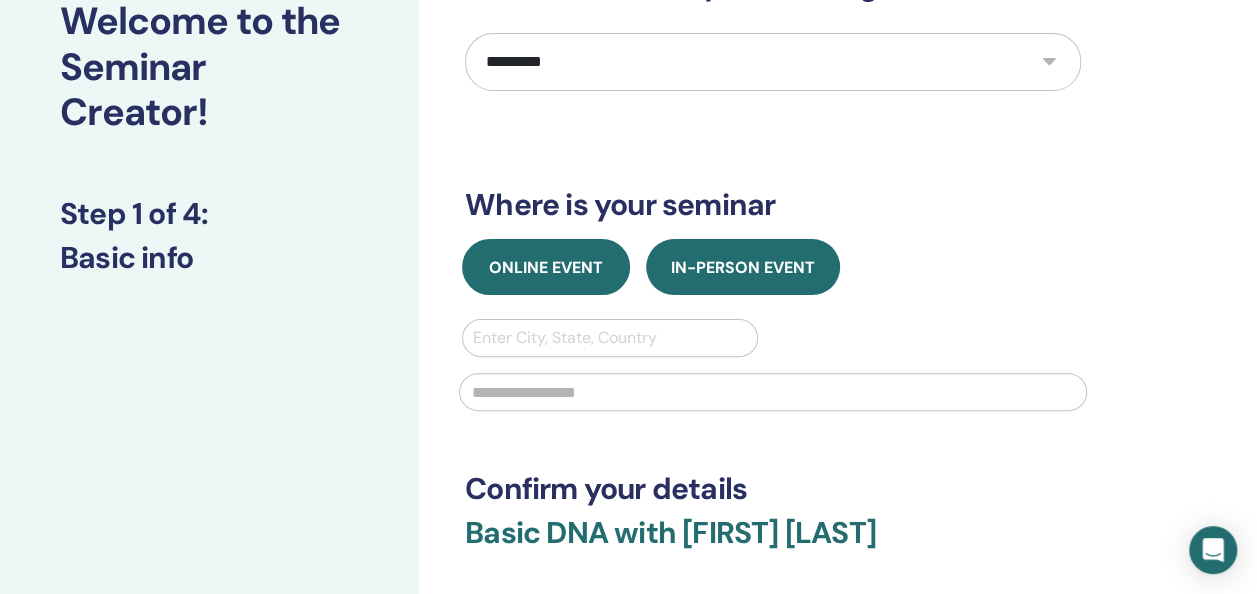 click on "Online Event" at bounding box center (546, 267) 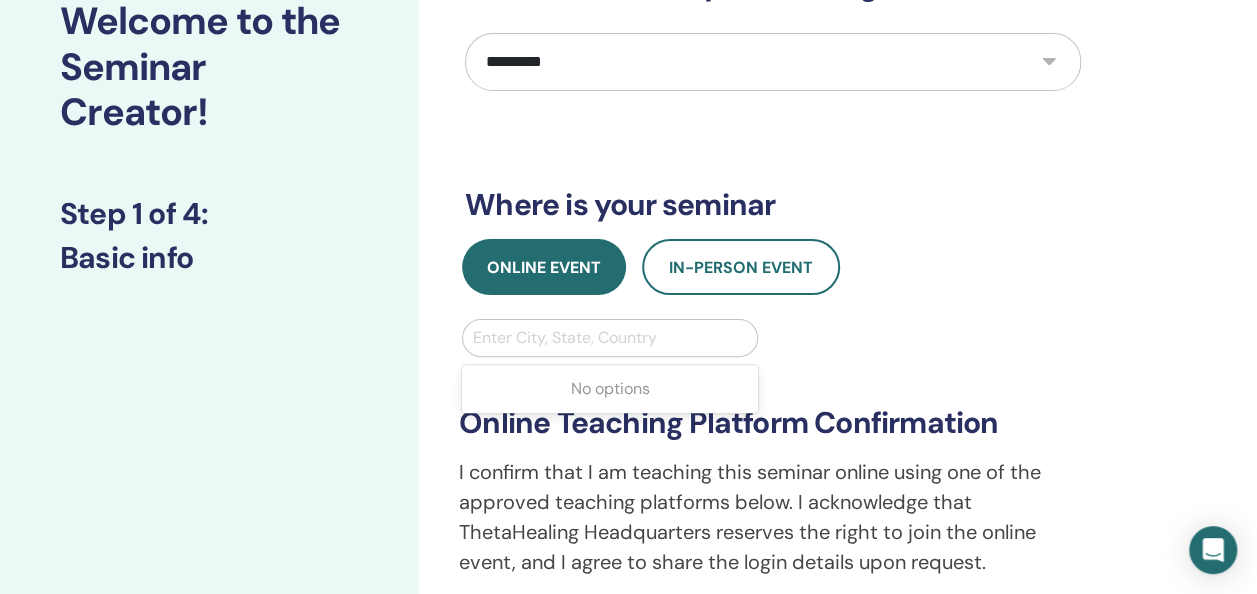click at bounding box center (610, 338) 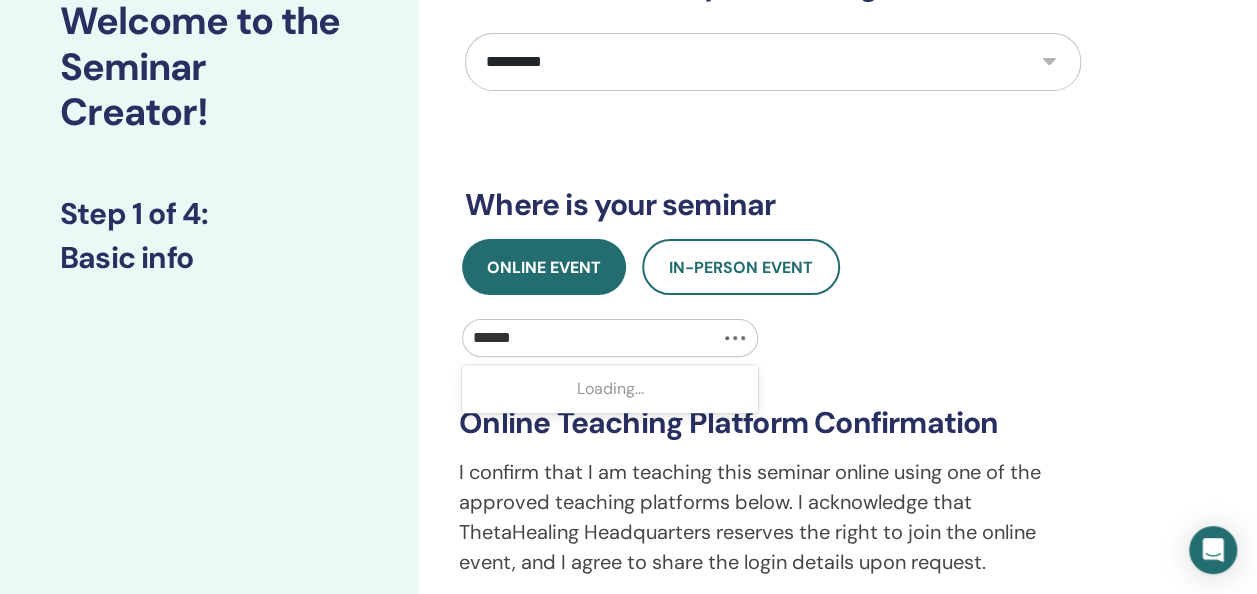 type on "*******" 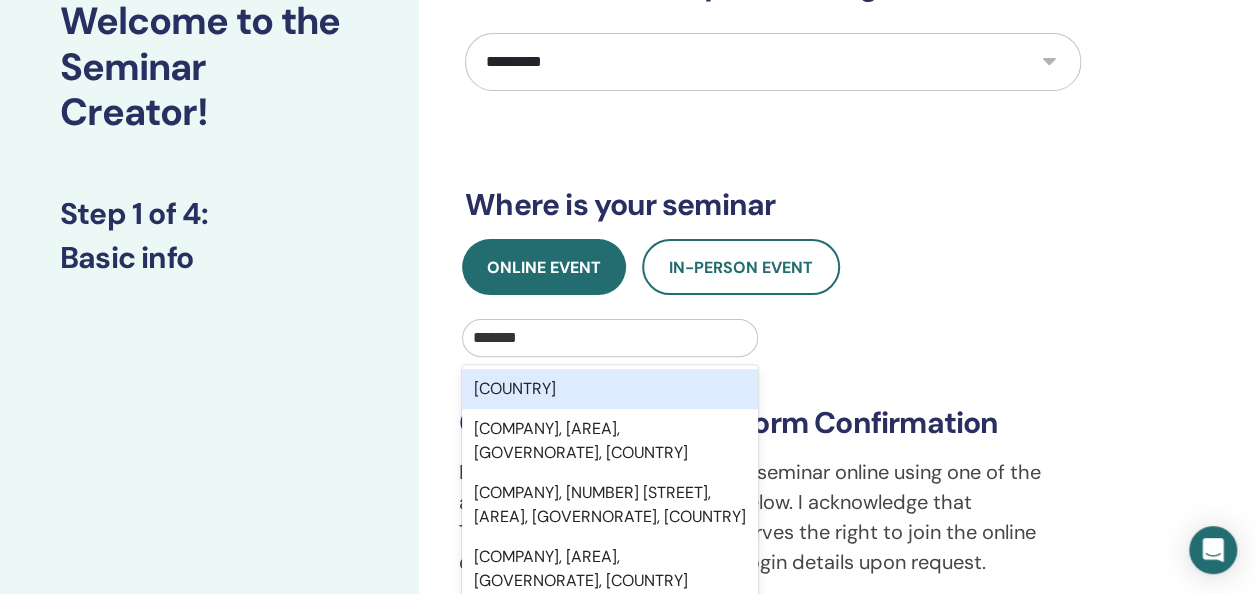 click on "Bahrain" at bounding box center (610, 389) 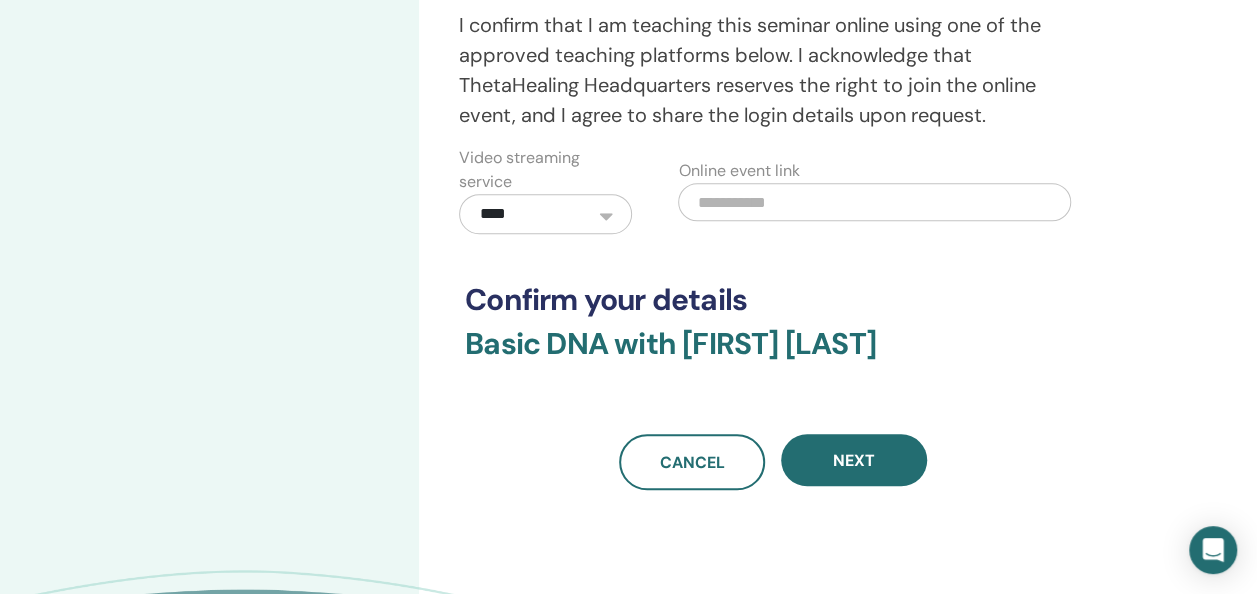 scroll, scrollTop: 646, scrollLeft: 0, axis: vertical 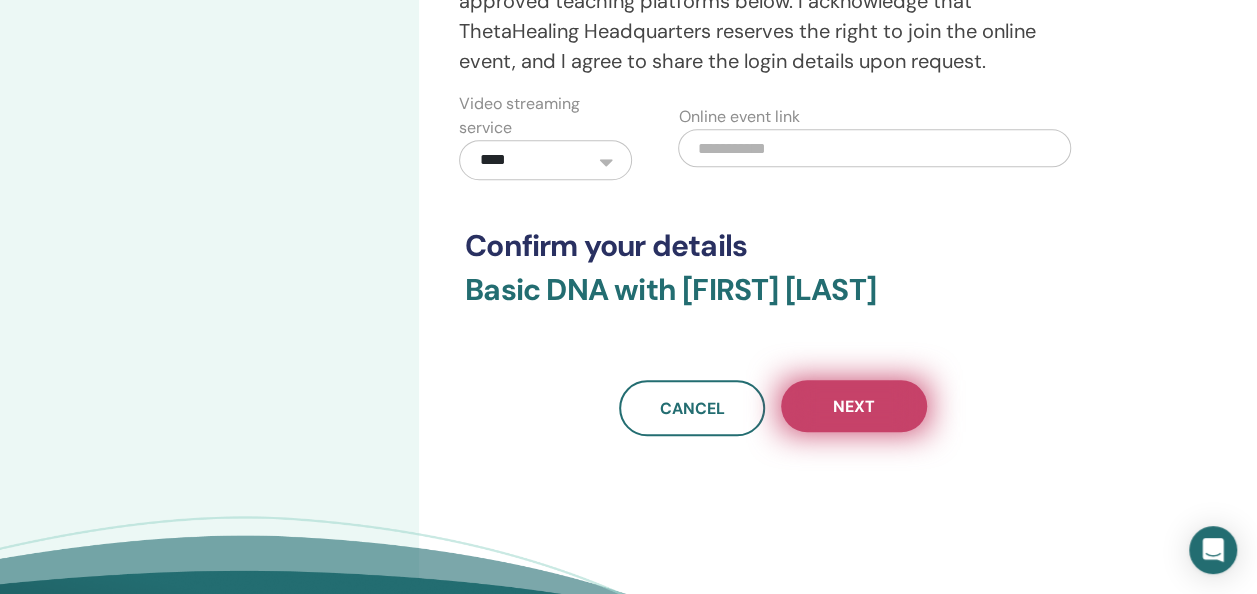 click on "Next" at bounding box center (854, 406) 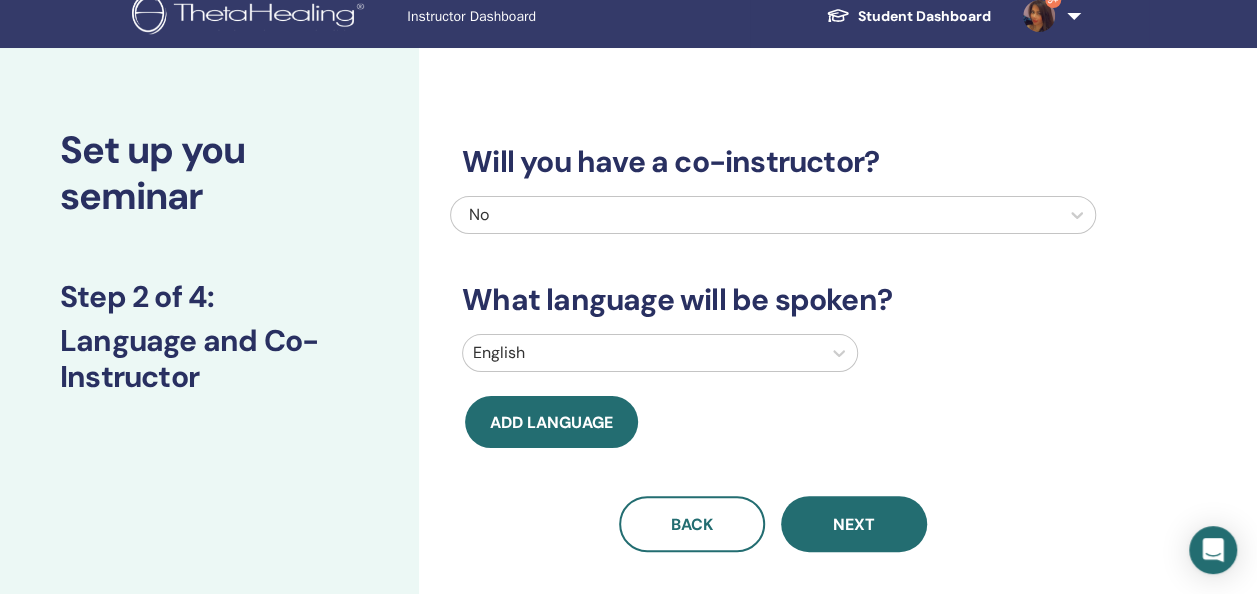 scroll, scrollTop: 15, scrollLeft: 0, axis: vertical 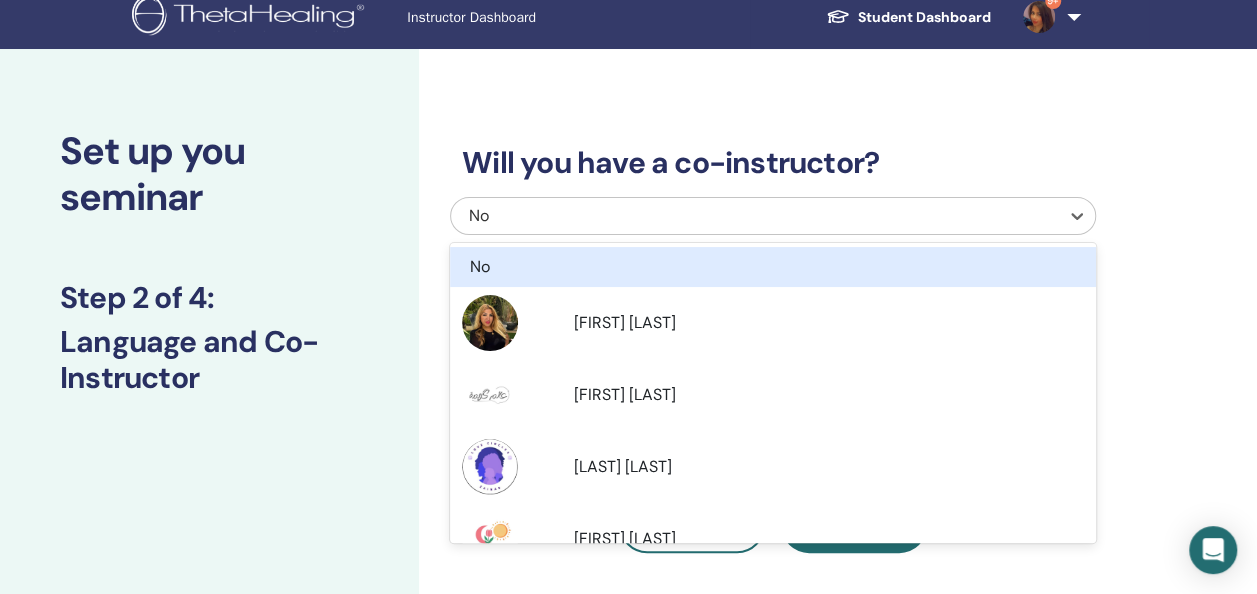 click at bounding box center (755, 216) 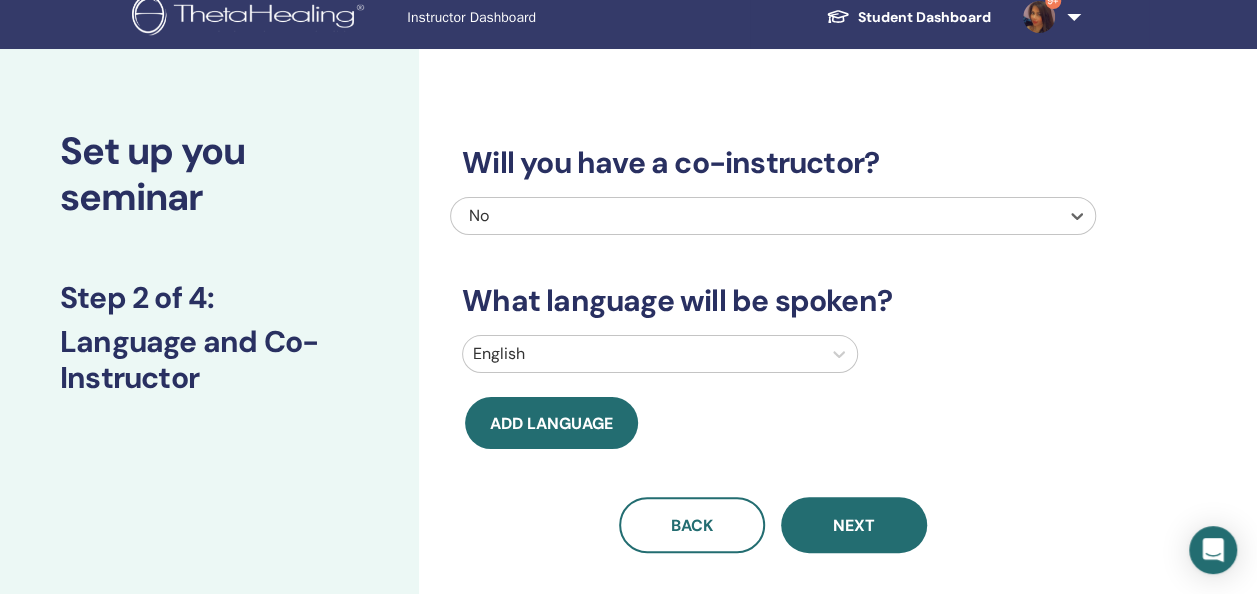 click at bounding box center [755, 216] 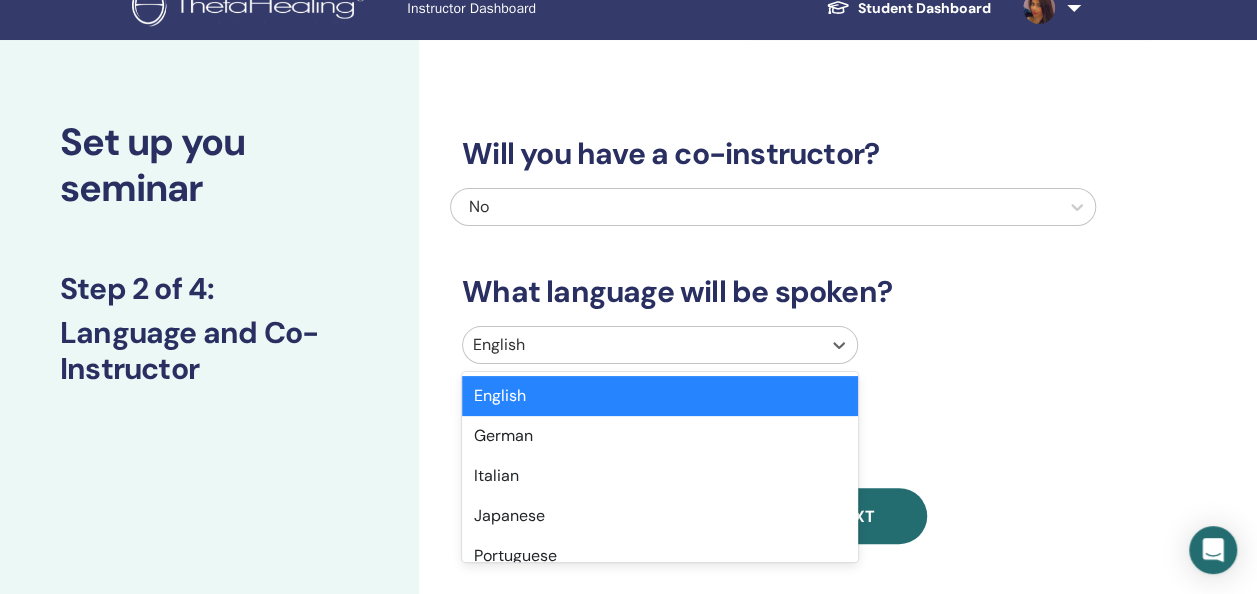 click on "option English selected, 1 of 47. 47 results available. Use Up and Down to choose options, press Enter to select the currently focused option, press Escape to exit the menu, press Tab to select the option and exit the menu. English English German Italian Japanese Portuguese Russian American Sign Language Spanish Arabic Bengali Bosnian Bulgarian Cantonese Croatian Czech Danish Dutch Estonian Finnish French Greek Hebrew Hindi Hungarian Irish Korean Latin Latvian Lebanese Lithuanian Mandarin Chinese Luxembourgish Marathi Norwegian Polish Romanian Serbian Slovak Slovenian Swedish Tamil Telugu Turkish Ukrainian Vietnamese Wu Chinese Persian (Farsi)" at bounding box center [773, 349] 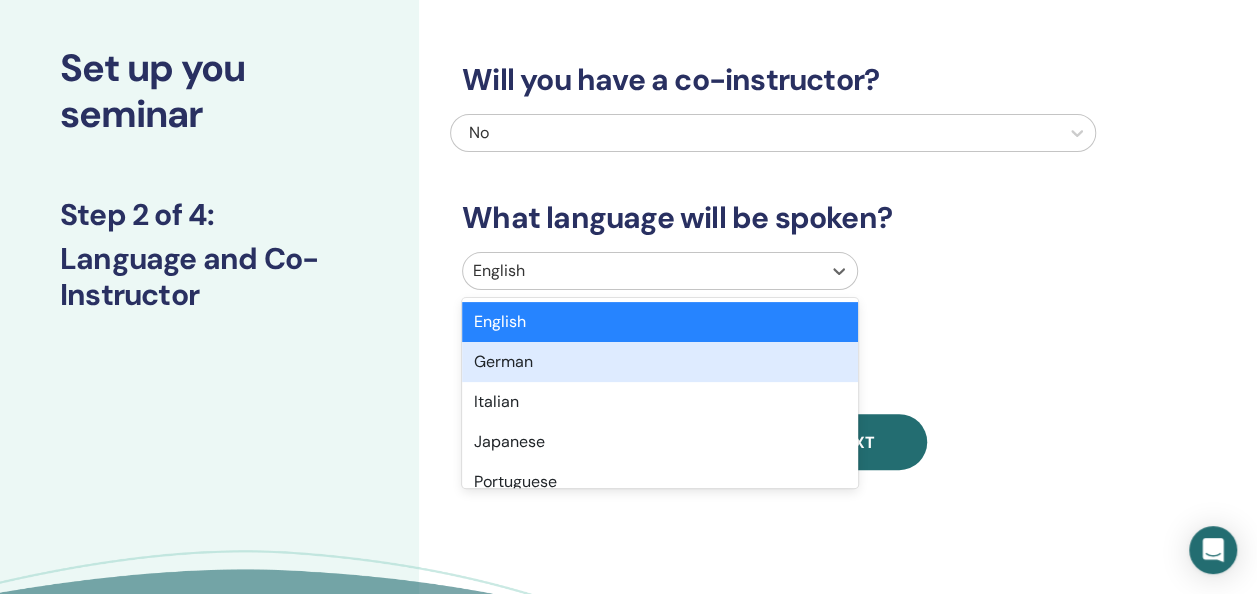 scroll, scrollTop: 110, scrollLeft: 0, axis: vertical 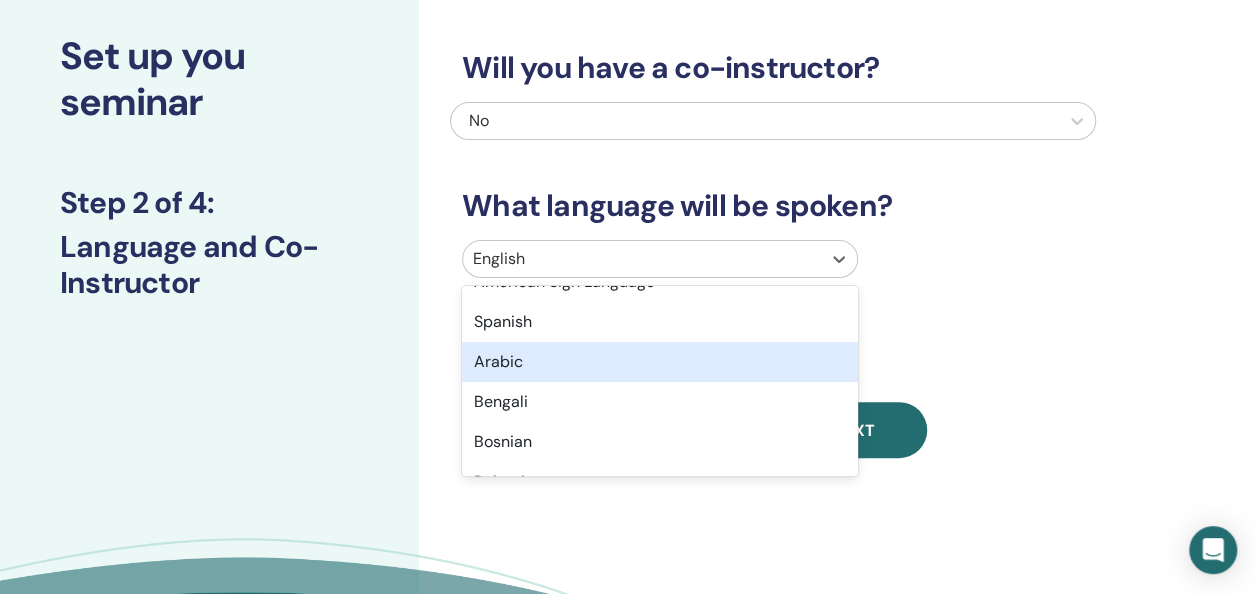 click on "Arabic" at bounding box center [660, 362] 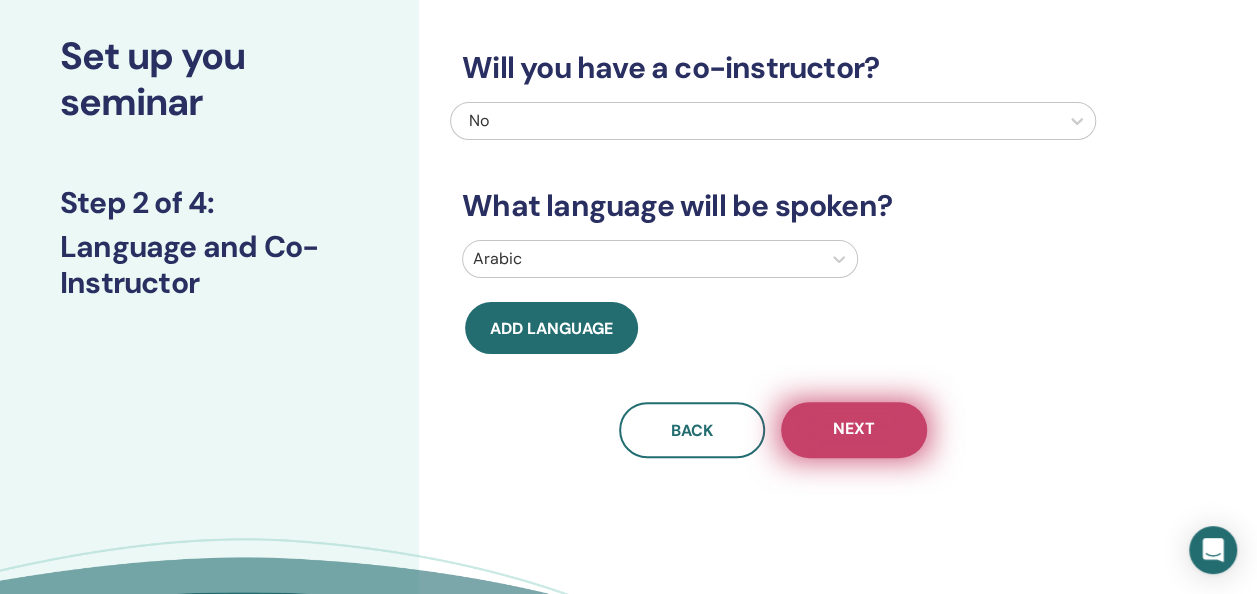 click on "Next" at bounding box center (854, 430) 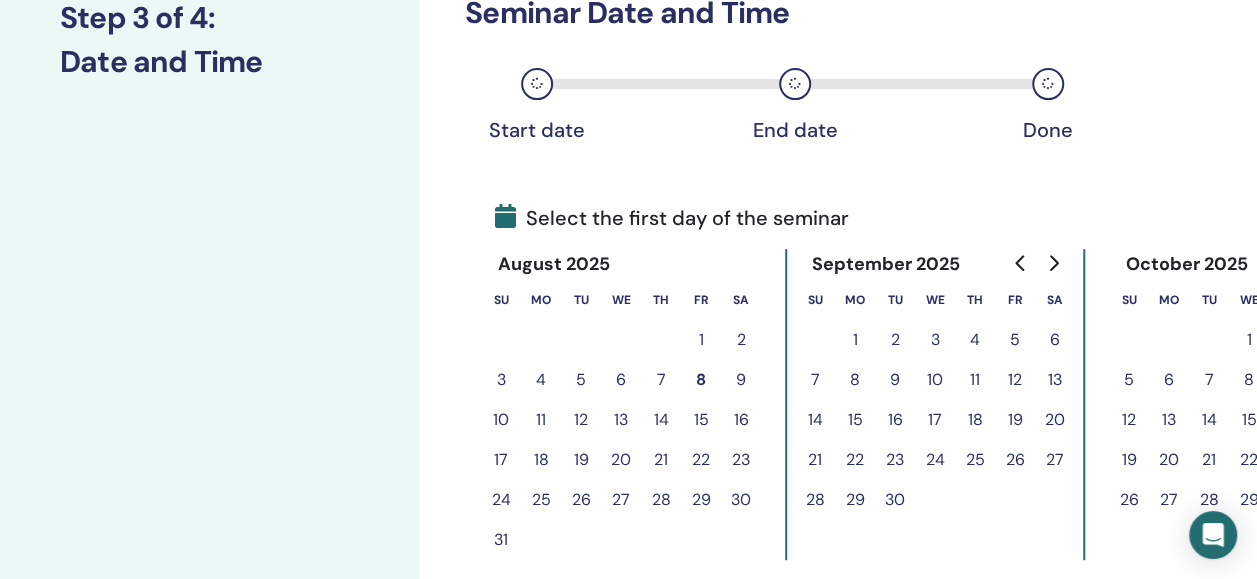 scroll, scrollTop: 296, scrollLeft: 0, axis: vertical 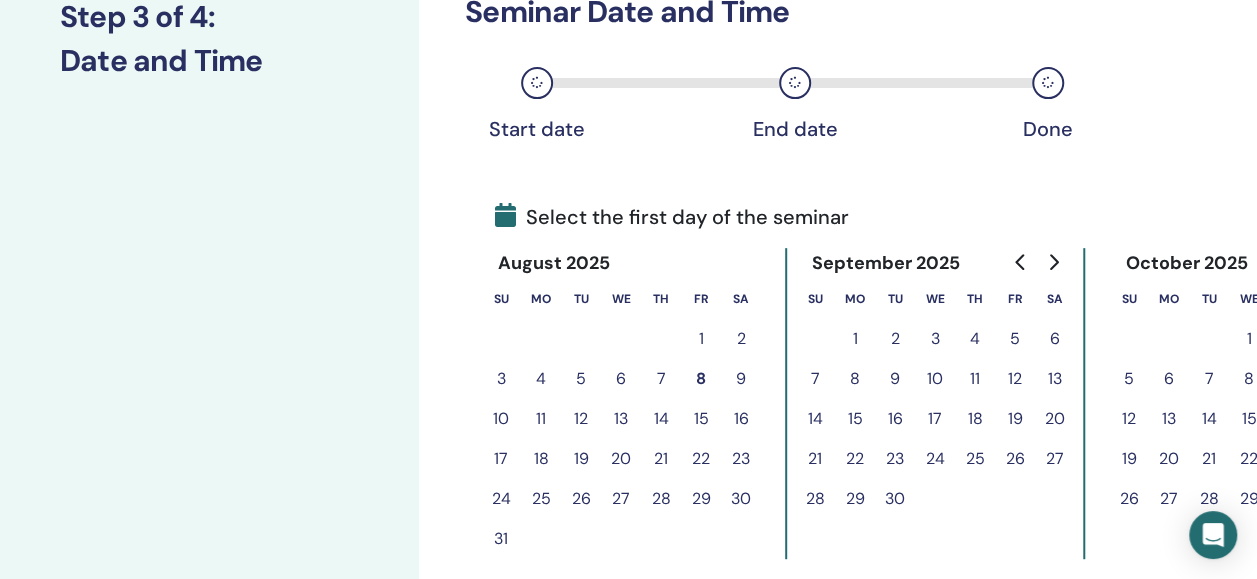 click on "8" at bounding box center [701, 379] 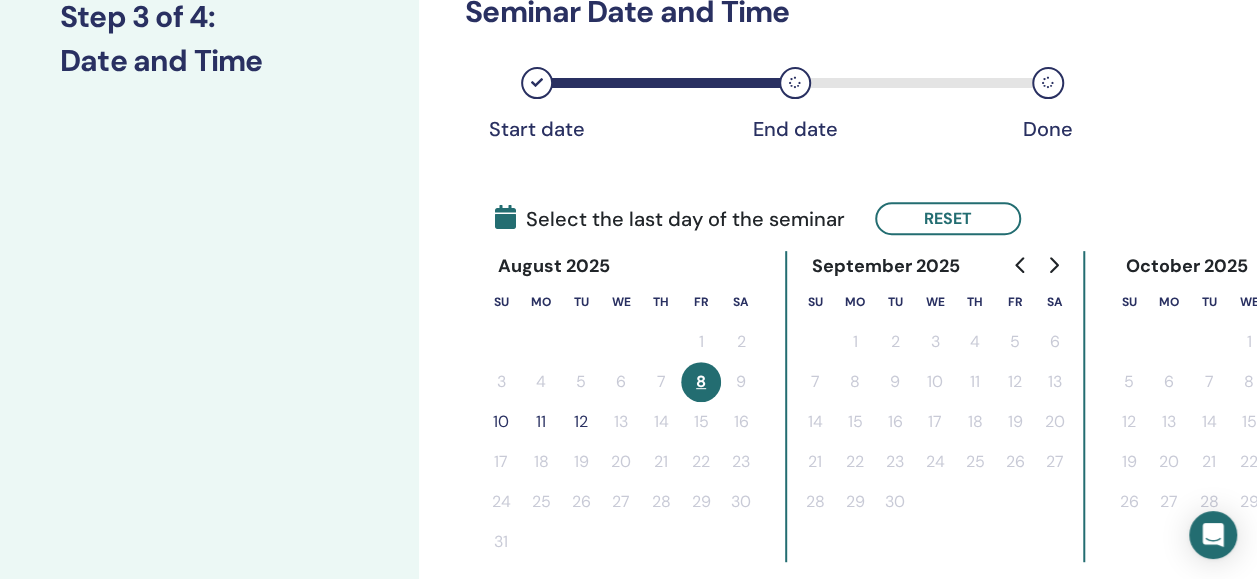 click on "10" at bounding box center [501, 422] 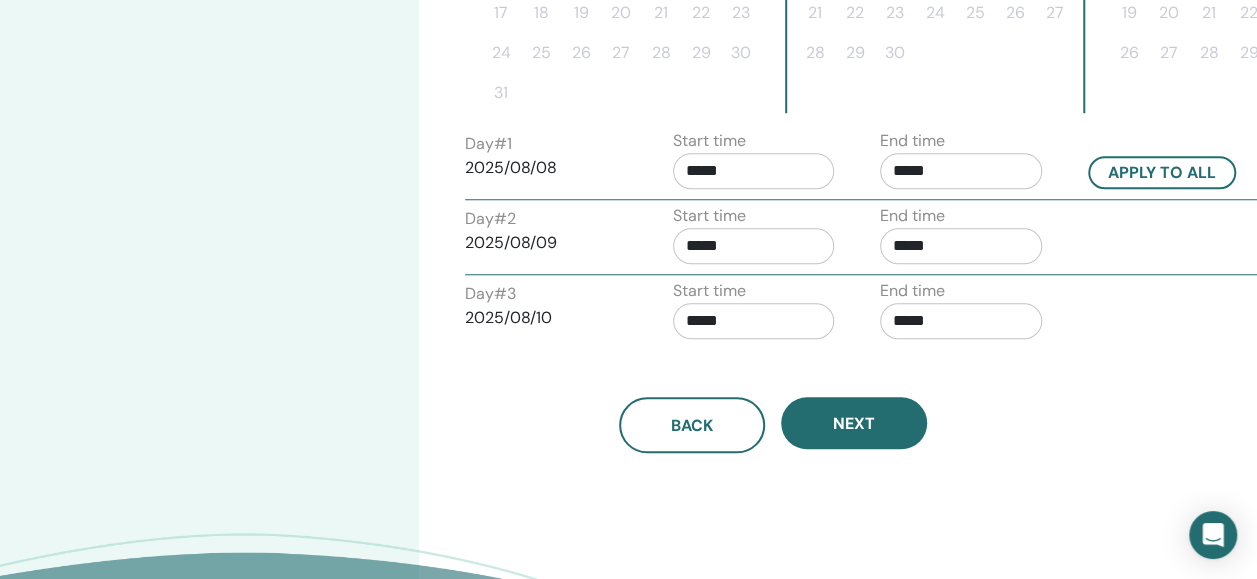 scroll, scrollTop: 763, scrollLeft: 0, axis: vertical 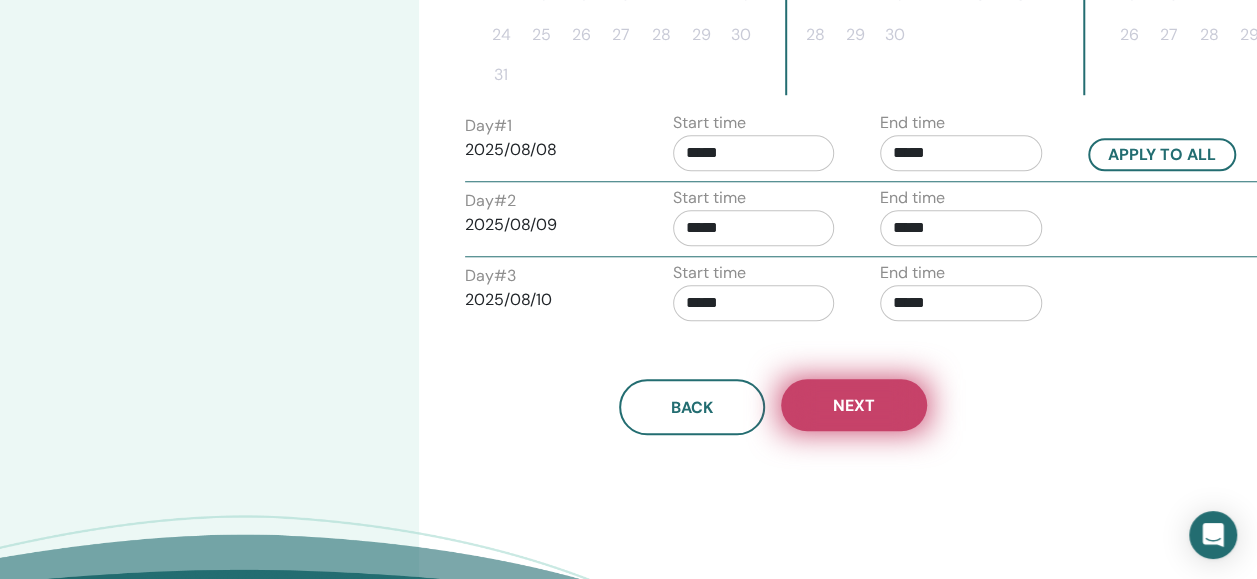 click on "Next" at bounding box center [854, 405] 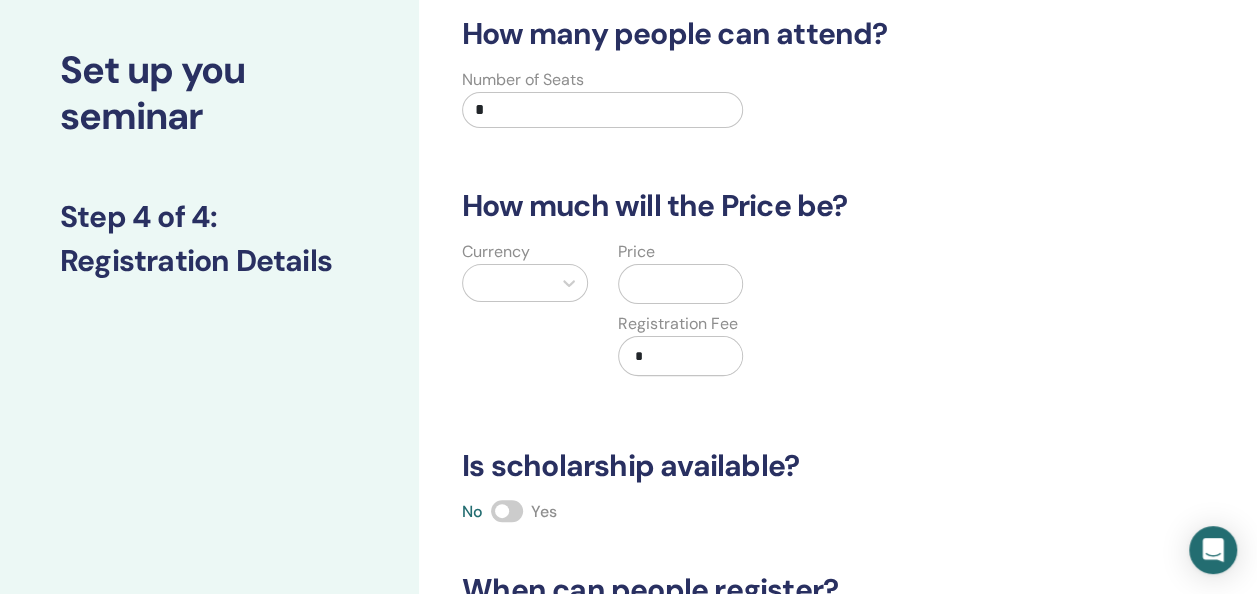 scroll, scrollTop: 0, scrollLeft: 0, axis: both 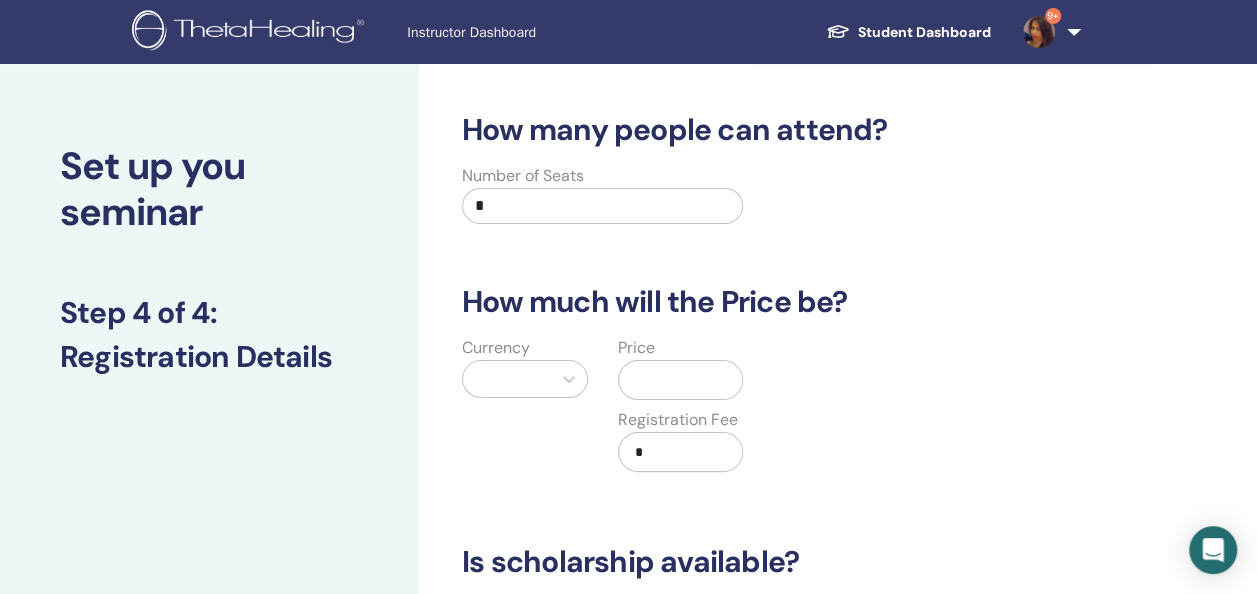 click on "*" at bounding box center [602, 206] 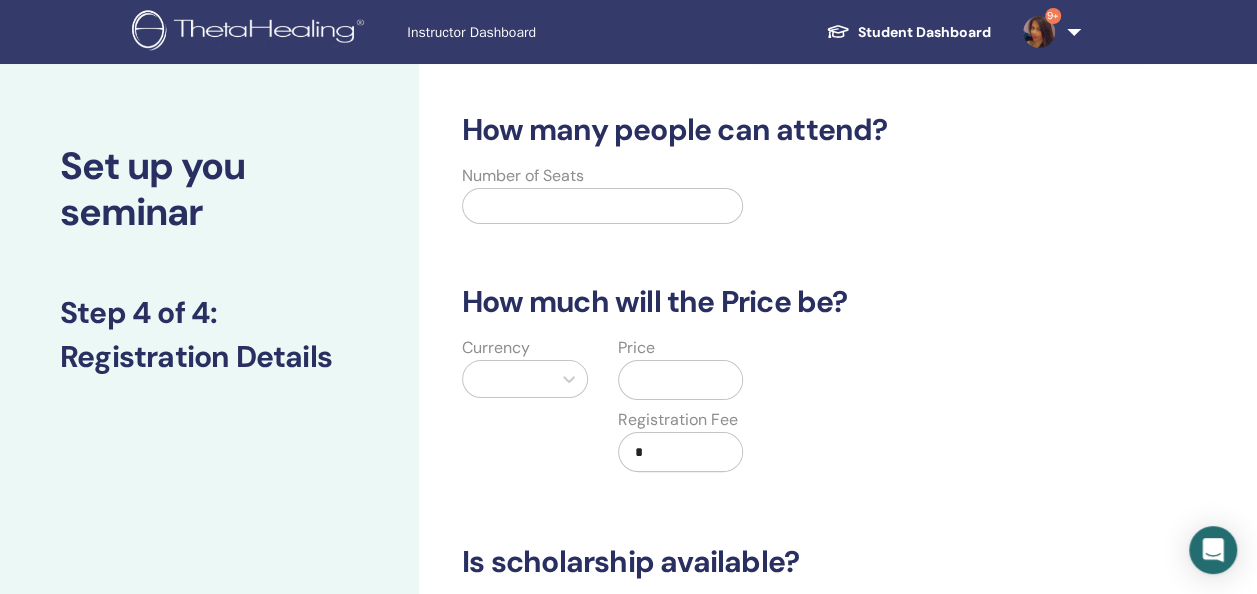type on "*" 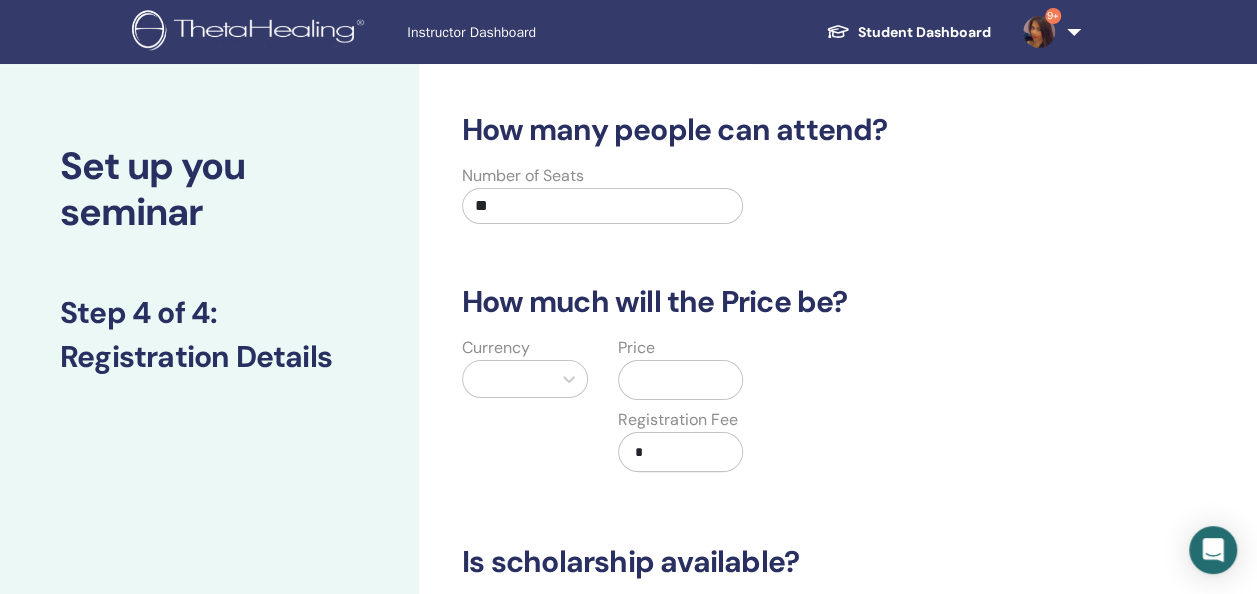 type on "**" 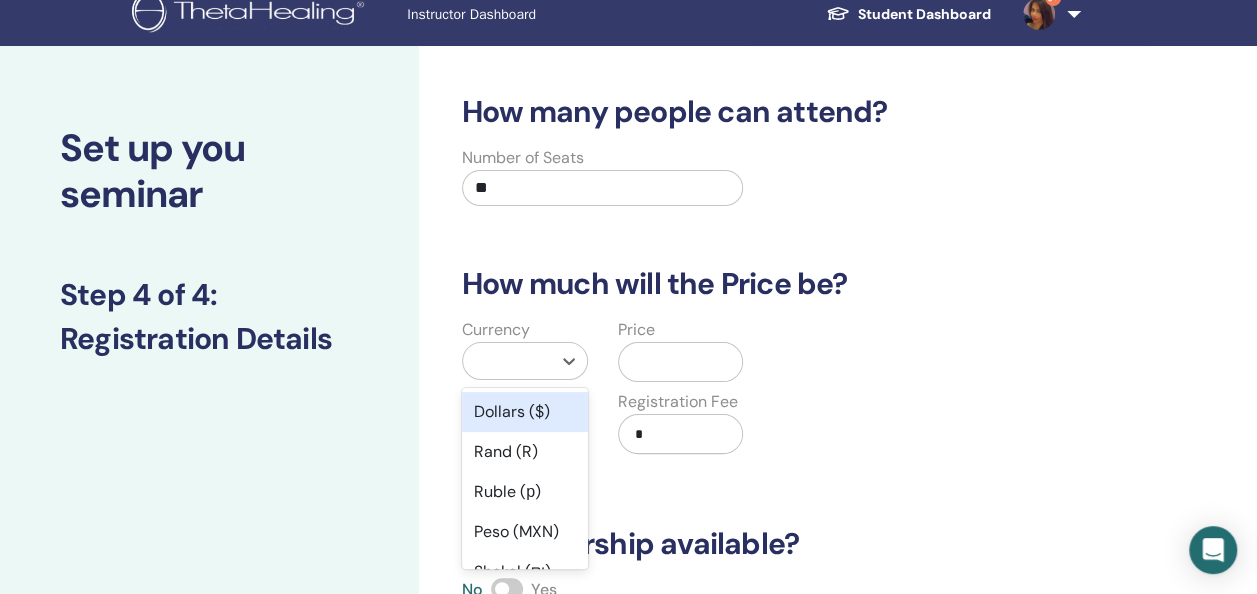 click on "Currency option Dollars ($) focused, 1 of 45. 45 results available. Use Up and Down to choose options, press Enter to select the currently focused option, press Escape to exit the menu, press Tab to select the option and exit the menu. Dollars ($) Rand (R) Ruble (р) Peso (MXN) Shekel (₪) Pound (£) Rupee ( ₹) Yuan (CNY) Yen (¥) Polish Zloty (PLN) Brazilian Real (R) Australian Dollar (AUD) New Zealand Dollar (NZD) Canadian (CAD) Cuban Peso (CUP) Croatian Kuna (HRK) Ukrainian Hryvna (UAH) Romanian New Leu (RON) Swiss Franc (CHF) UAE Dirham (AED) Czech Koruna (Kč) Kuwaiti Dinar (د.ك) Omani Rial (﷼) Bahraini Dinar (.د.ب) Qatari Riyal (ر.ق) Saudi Riyal (ر.س) Iranian Rial (﷼) Bulgarian lev (лв.) Jordanian Dinar (د.ا) Hungarian Forint (HUF) Chilean Peso (CLP) Türk Lirası (₺) Turkish Lira (₺) Iraqi Dinar (ع.د) Euro (€) Danish Krone (DKK) Norwegian Krone (NOK) Swedish Krona (SEK) Egyptian Pound (E£) Argentine Peso (ARS) New Taiwan Dollar (TWD) South Korean Won (KRW)" at bounding box center [525, 398] 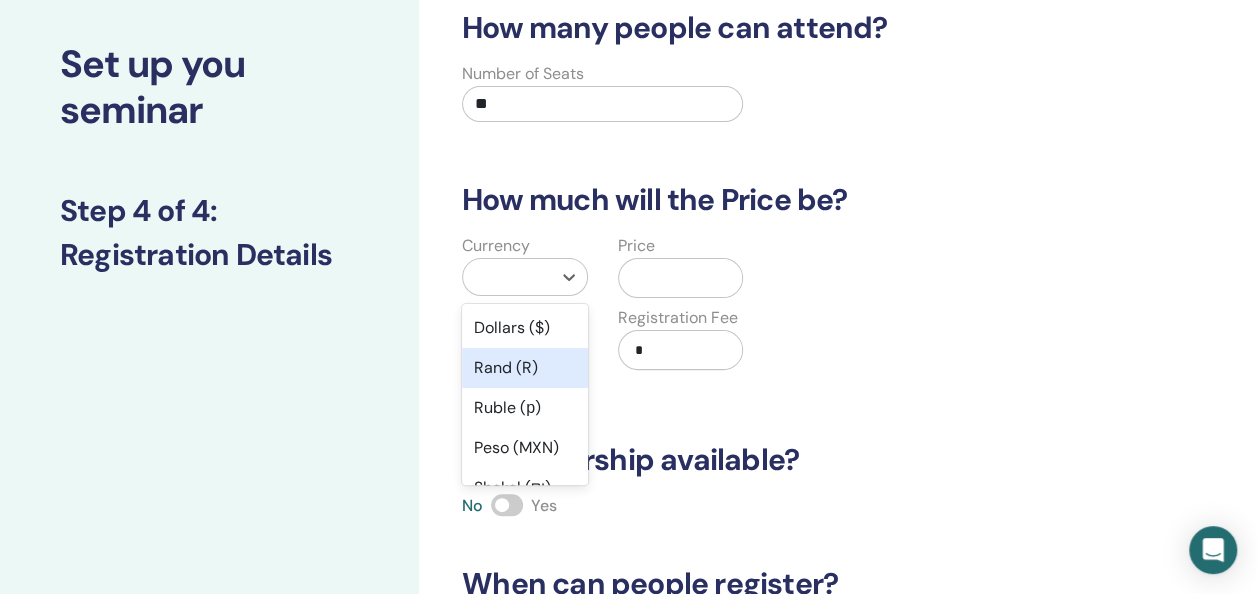scroll, scrollTop: 119, scrollLeft: 0, axis: vertical 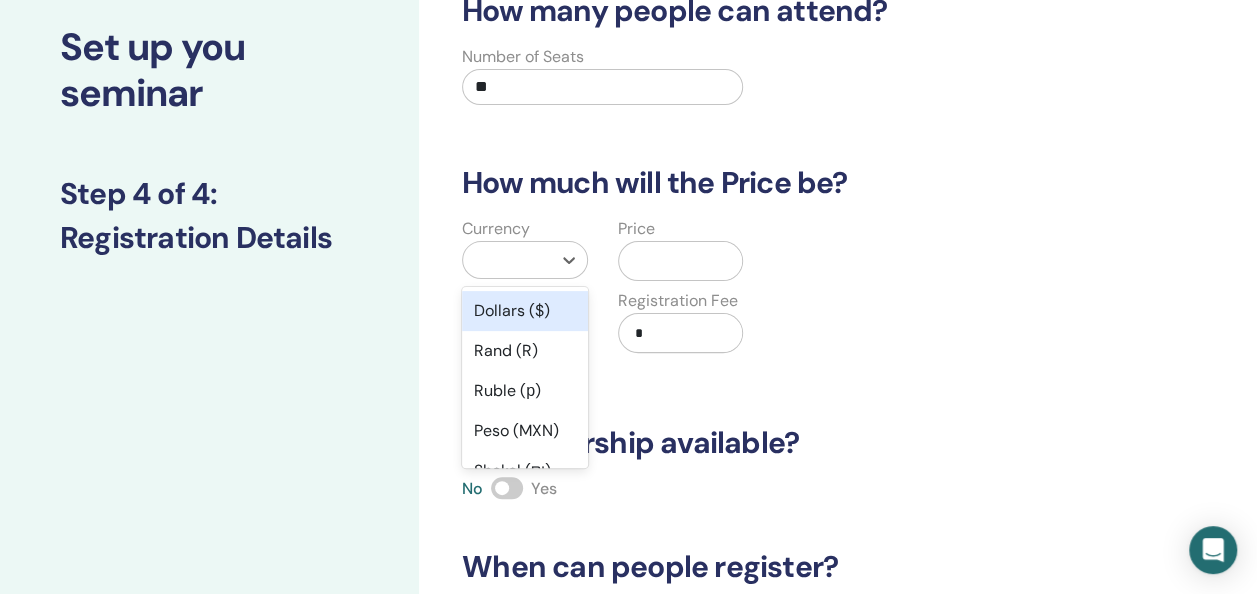 click on "Dollars ($)" at bounding box center [525, 311] 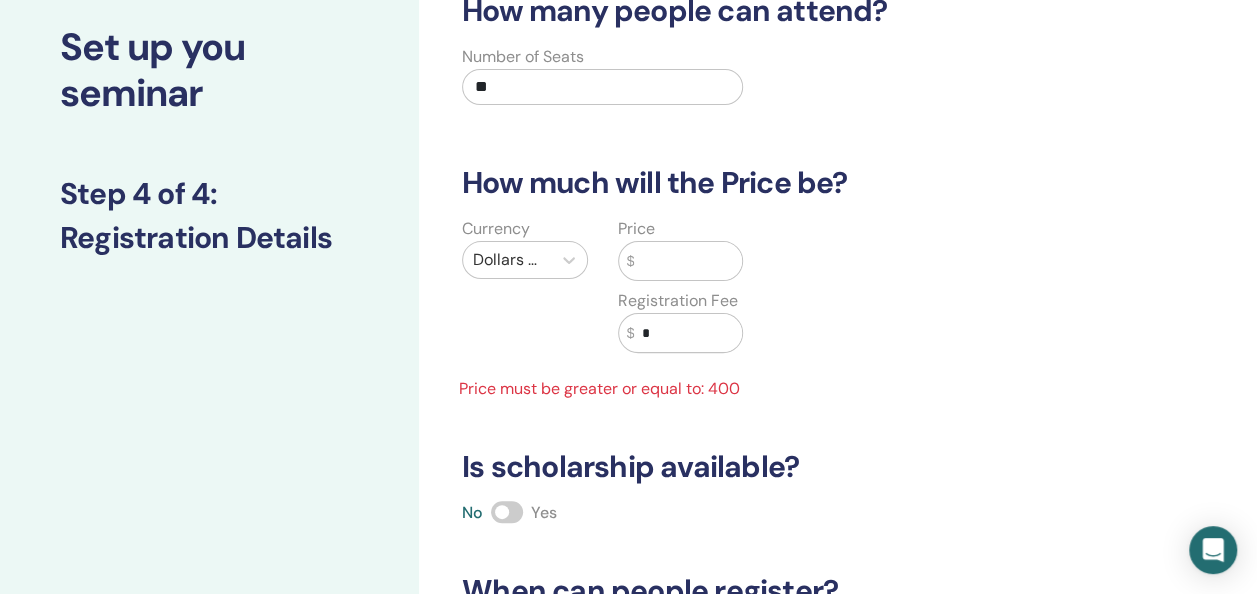 click at bounding box center (688, 261) 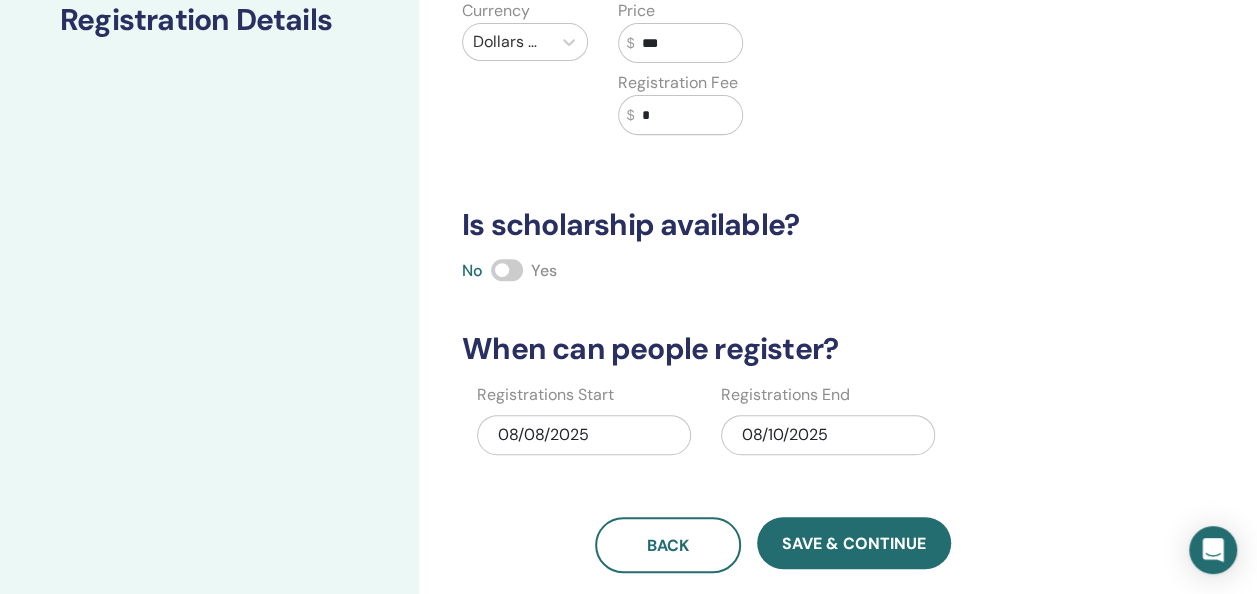 scroll, scrollTop: 489, scrollLeft: 0, axis: vertical 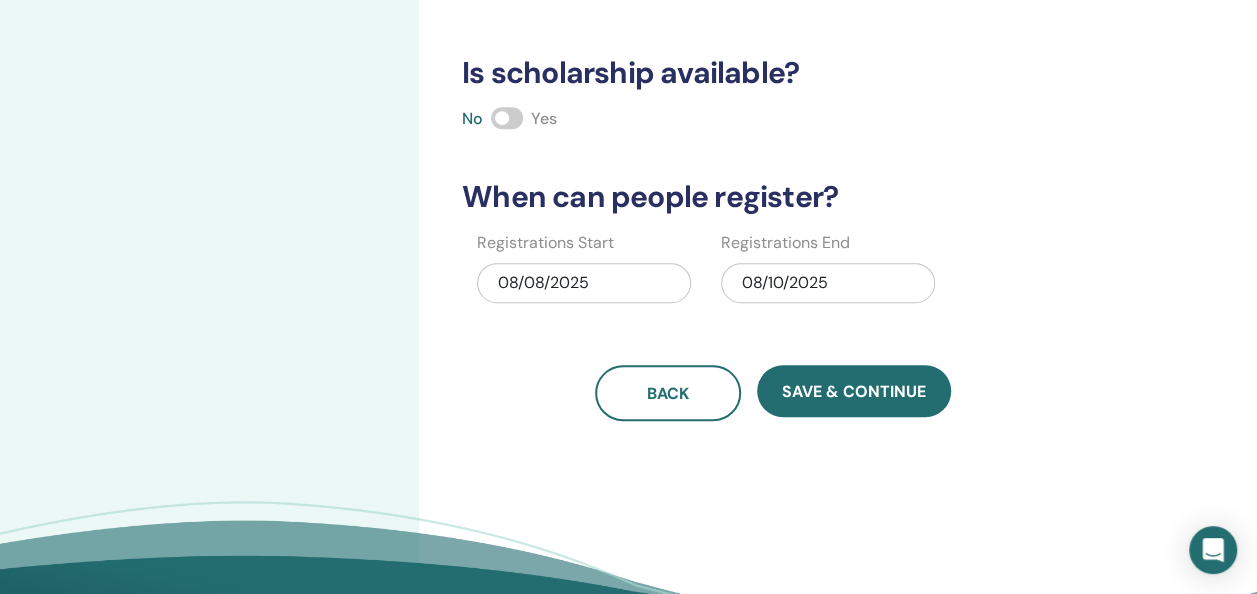 type on "***" 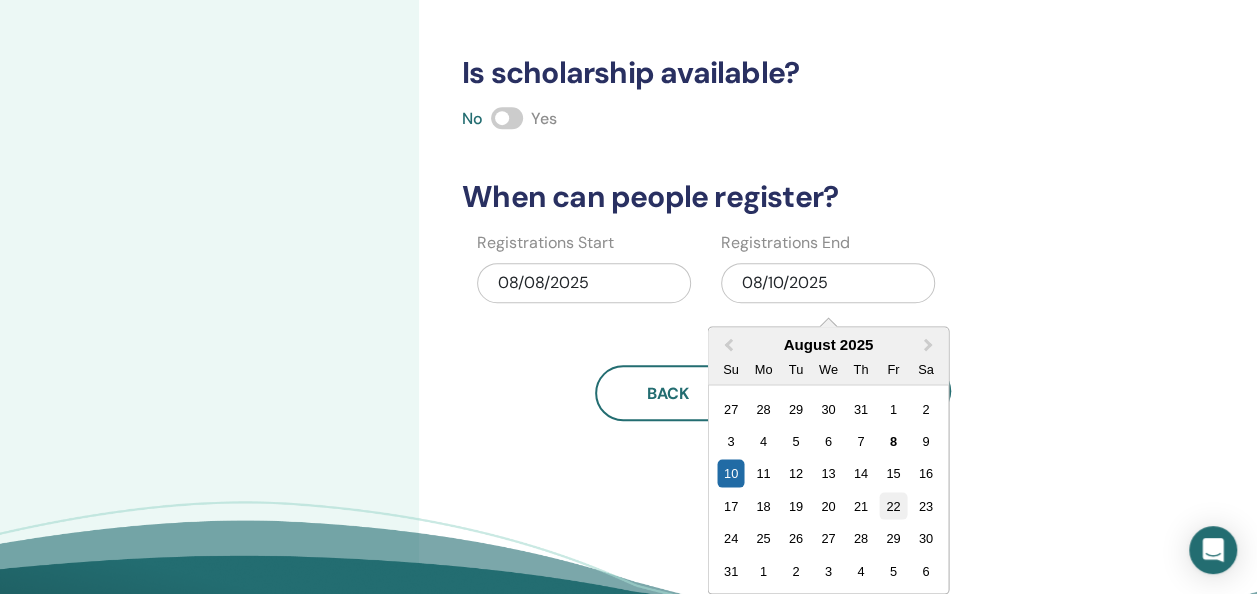 click on "22" at bounding box center [893, 505] 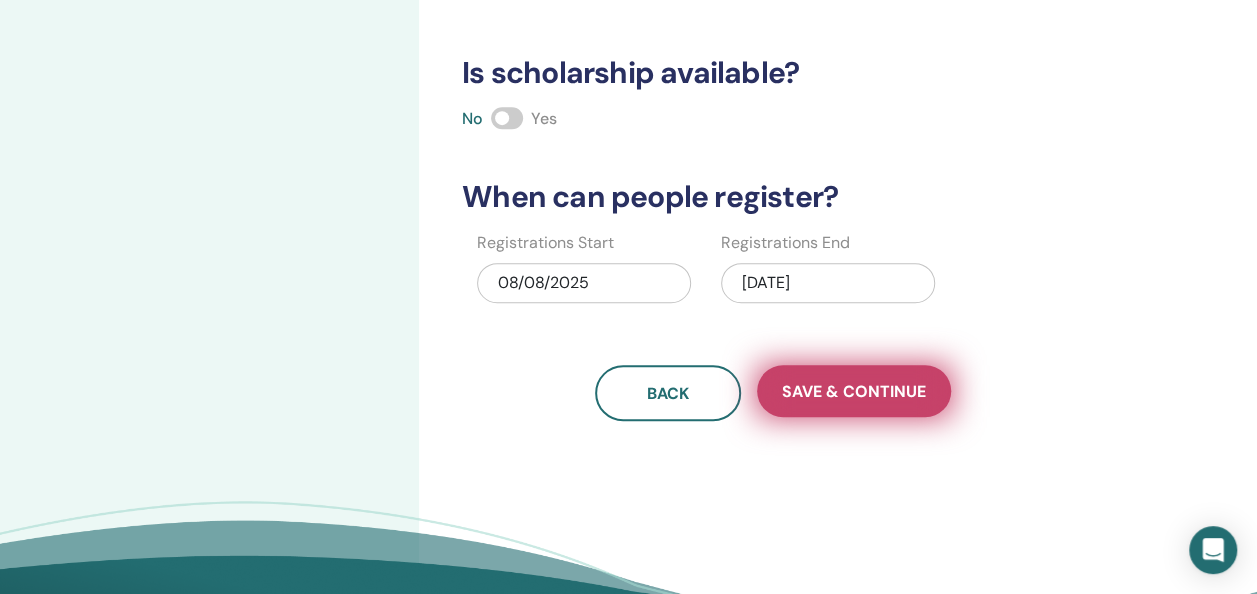 click on "Save & Continue" at bounding box center (854, 391) 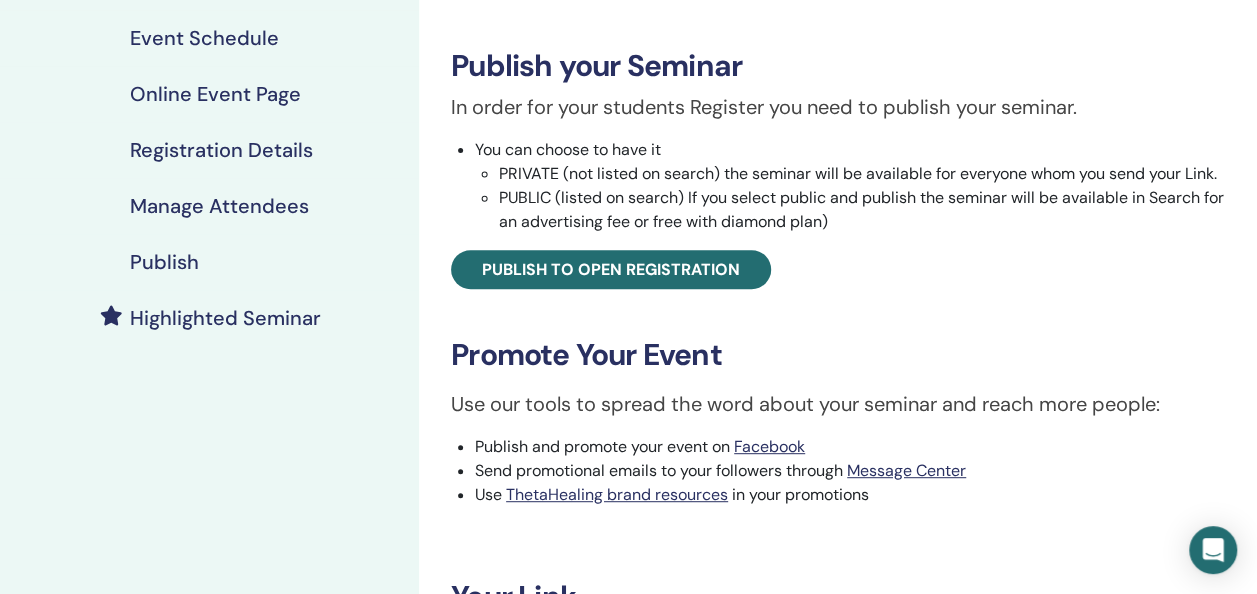 scroll, scrollTop: 323, scrollLeft: 0, axis: vertical 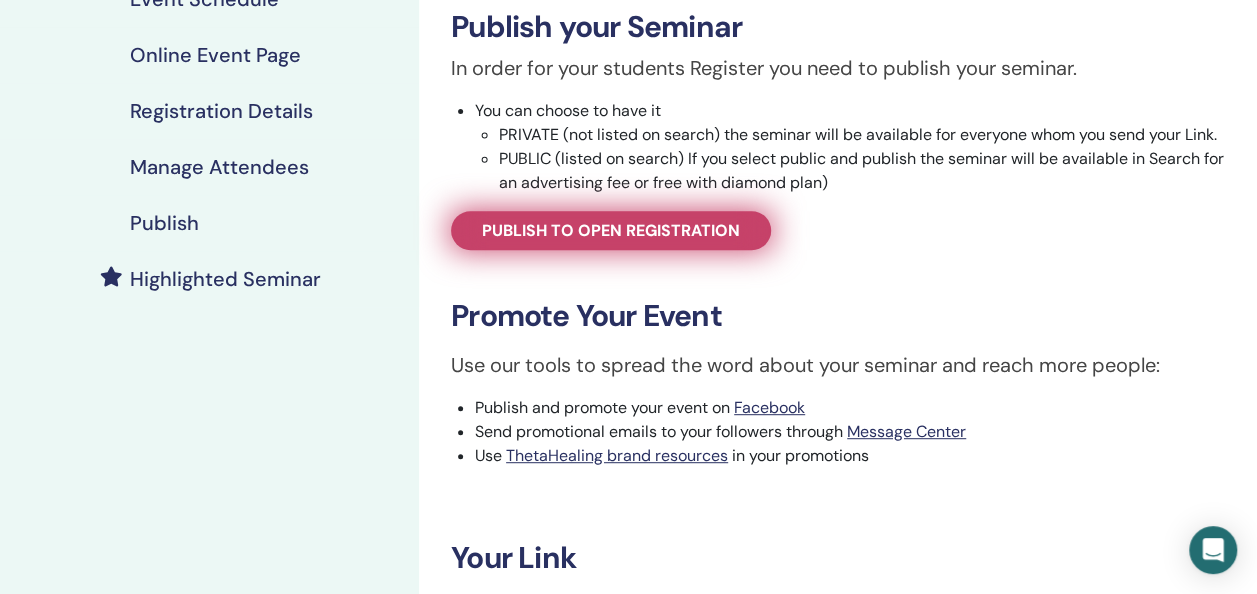 click on "Publish to open registration" at bounding box center (611, 230) 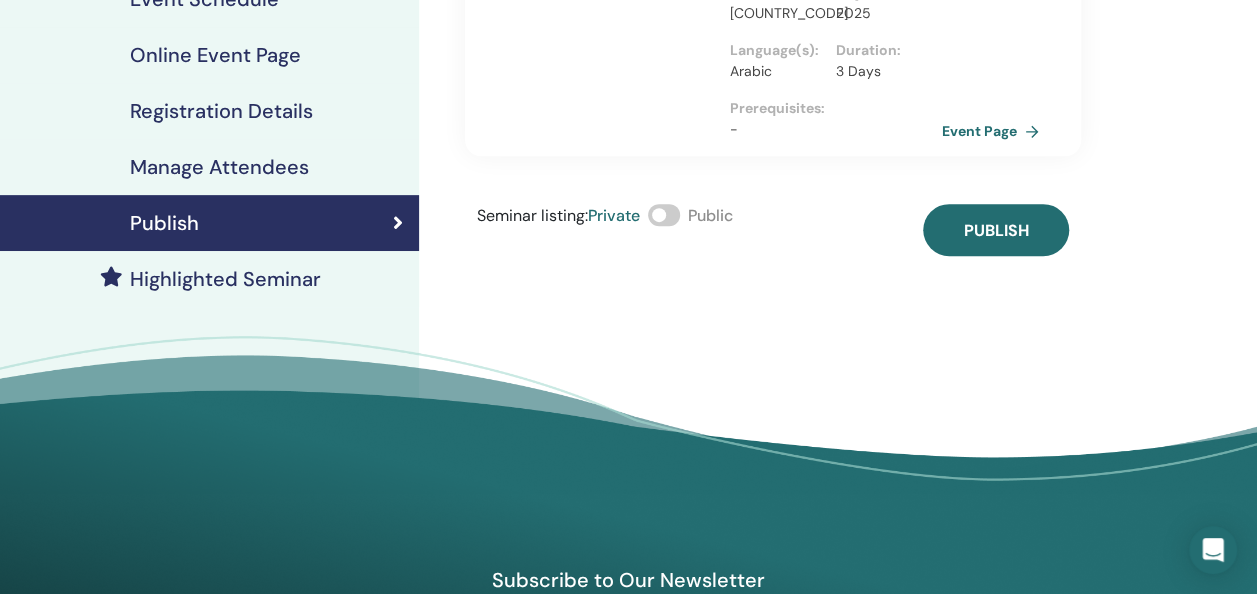 click at bounding box center [664, 215] 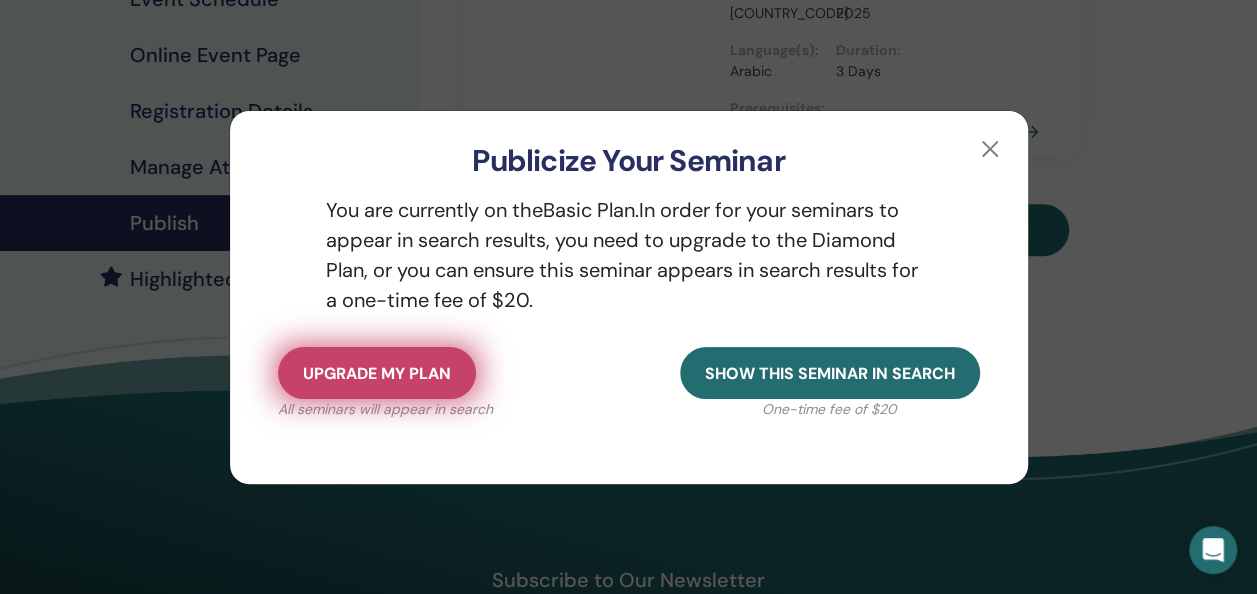 click on "Upgrade my plan" at bounding box center (377, 373) 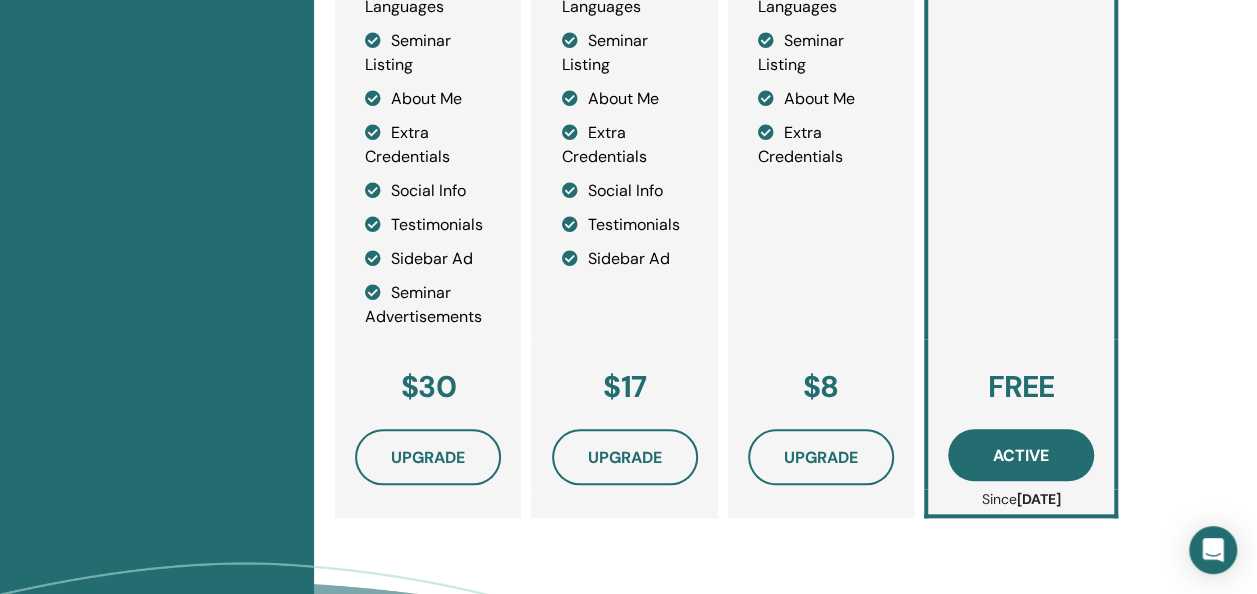 scroll, scrollTop: 793, scrollLeft: 0, axis: vertical 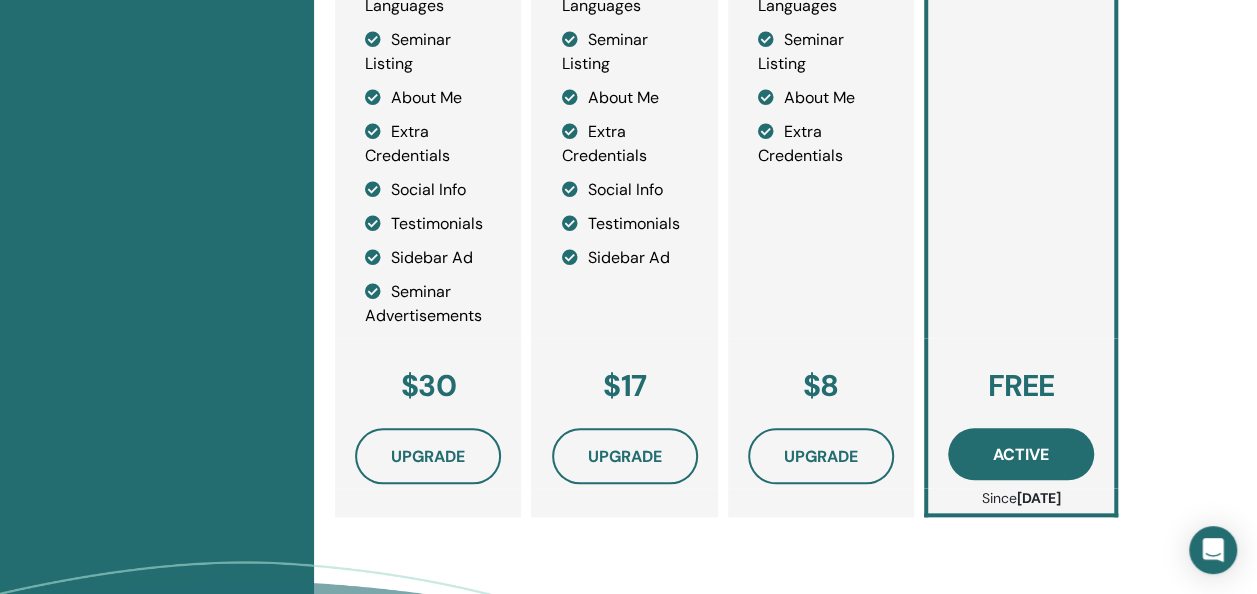 click on "Sidebar Ad" at bounding box center [428, 258] 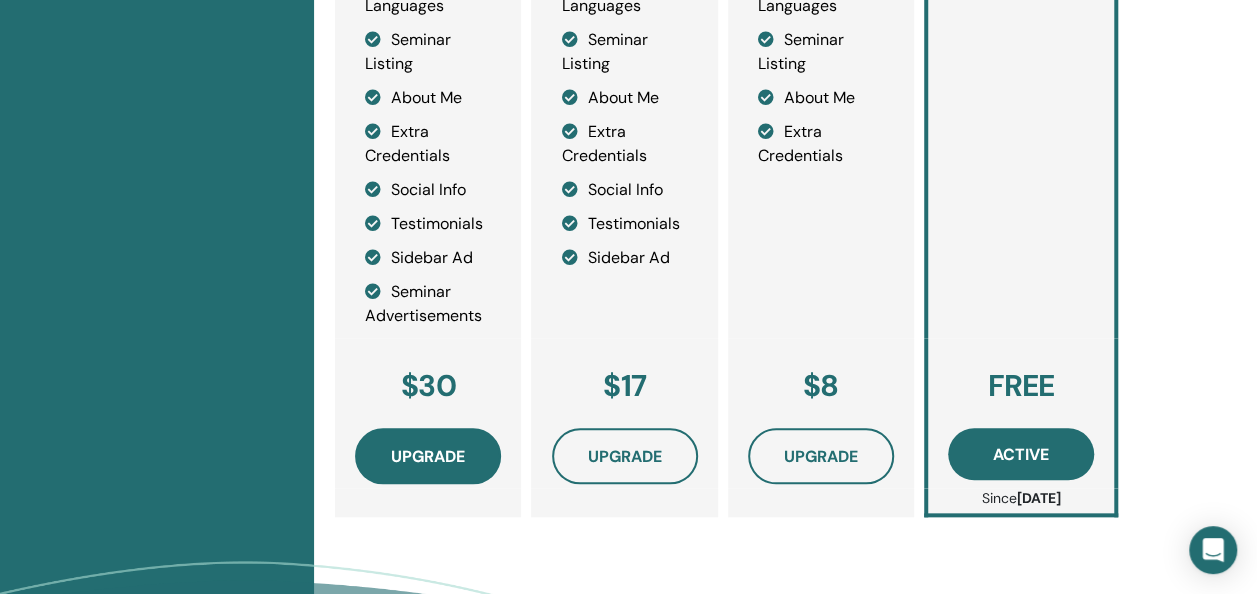 drag, startPoint x: 386, startPoint y: 296, endPoint x: 456, endPoint y: 456, distance: 174.64249 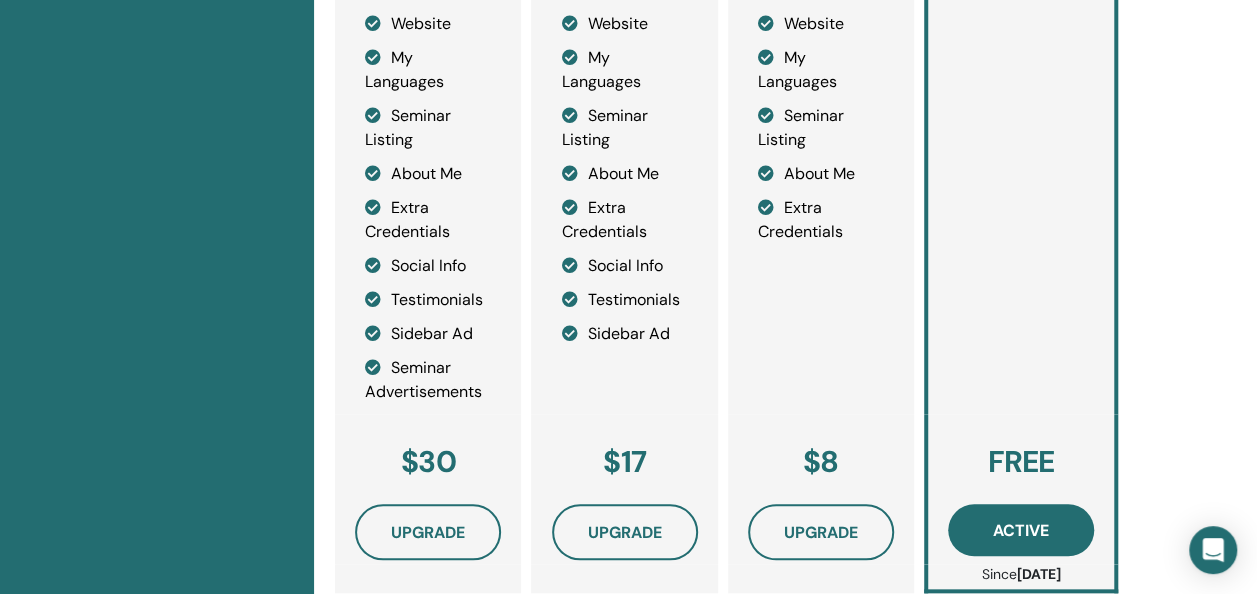 scroll, scrollTop: 723, scrollLeft: 0, axis: vertical 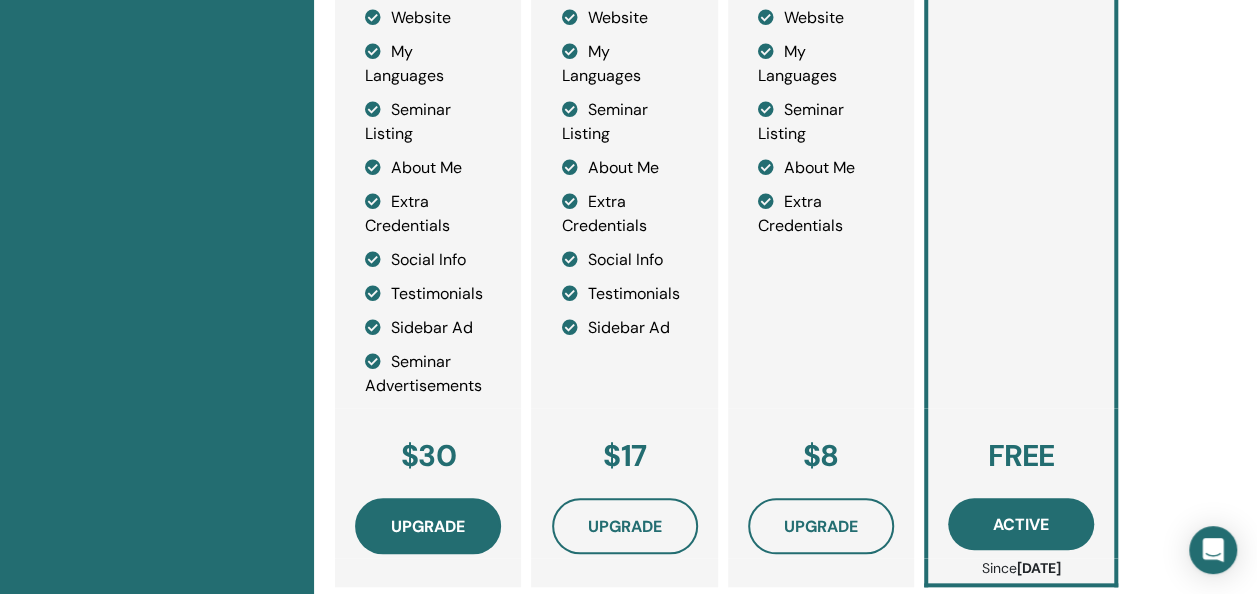 click on "Upgrade" at bounding box center (428, 526) 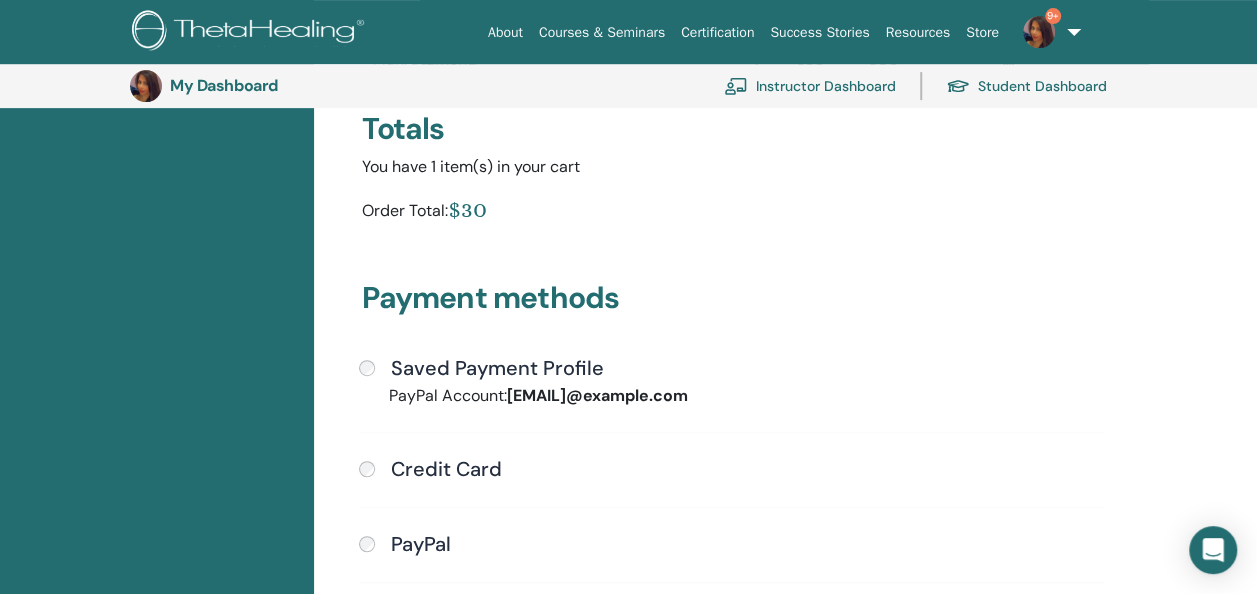 scroll, scrollTop: 475, scrollLeft: 0, axis: vertical 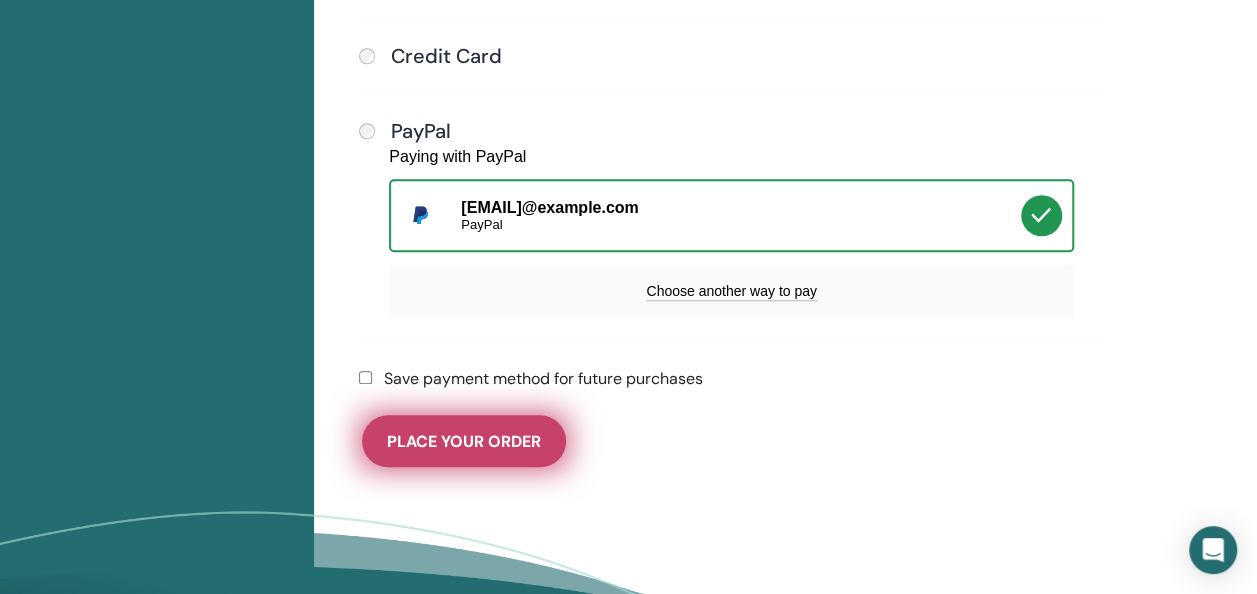 click on "Place Your Order" at bounding box center (464, 441) 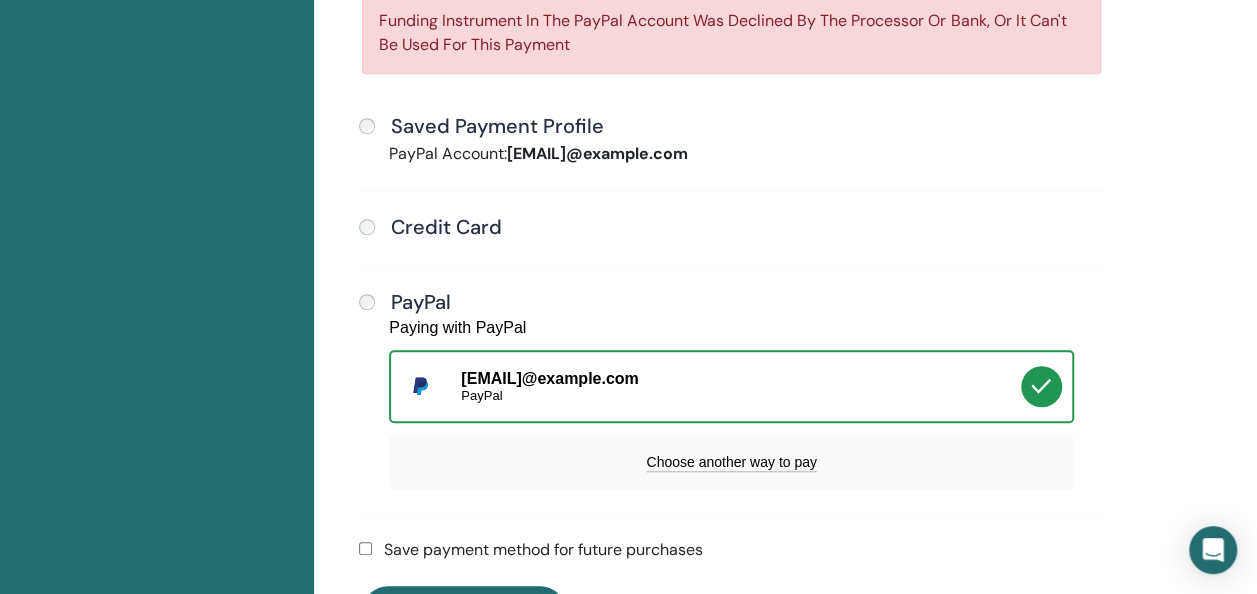 scroll, scrollTop: 720, scrollLeft: 0, axis: vertical 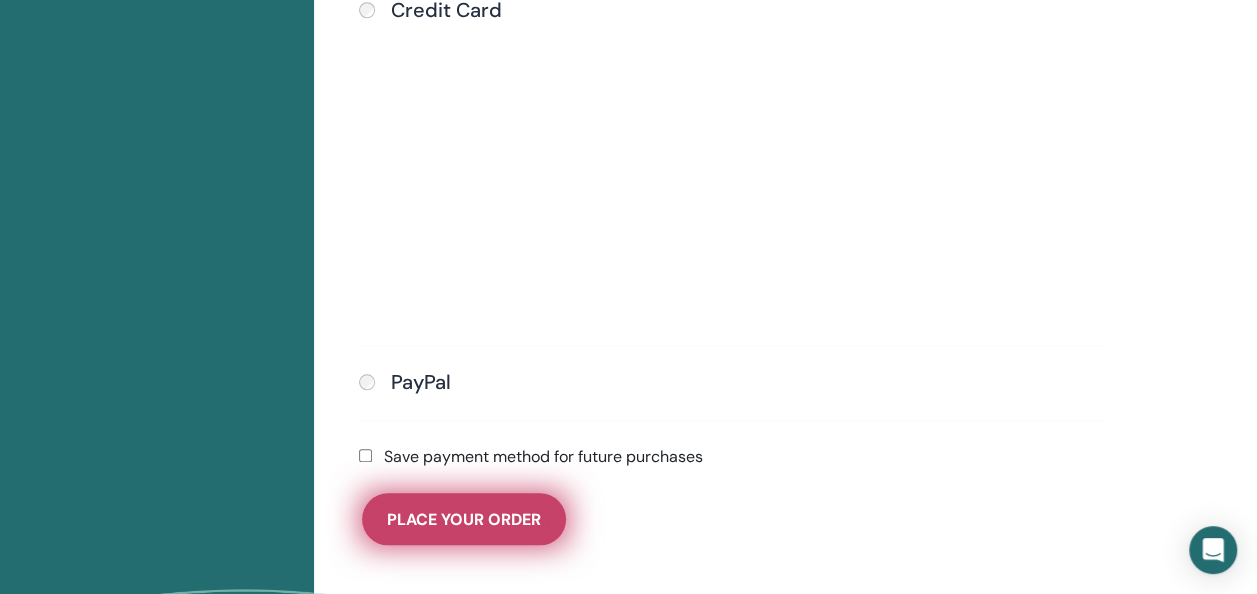 click on "Place Your Order" at bounding box center [464, 519] 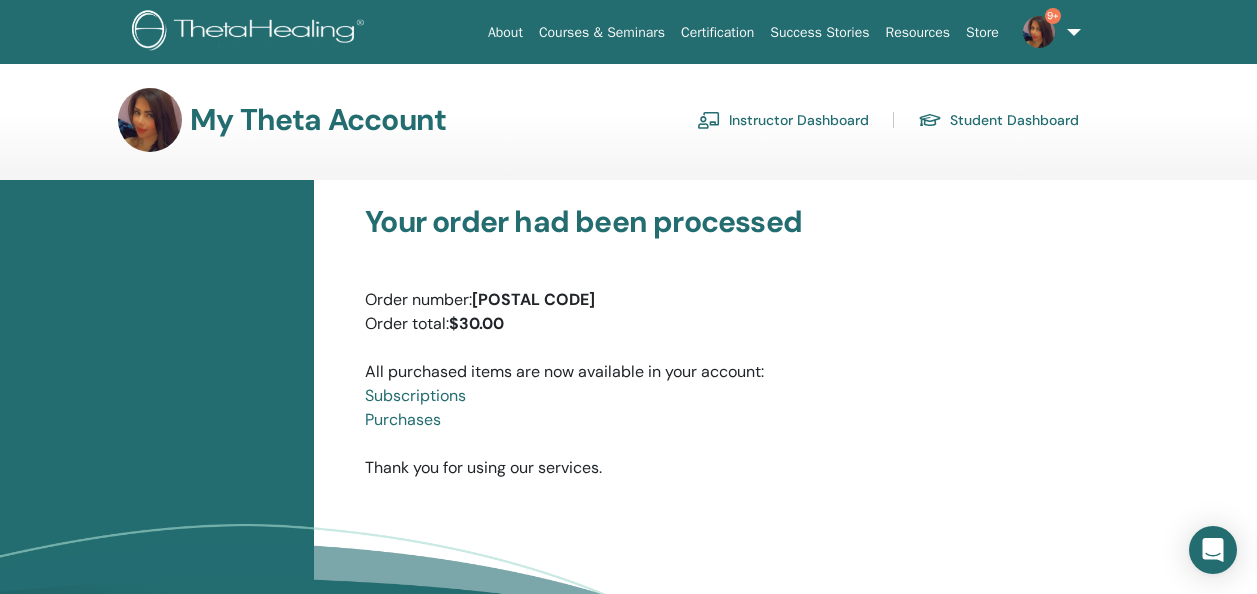 scroll, scrollTop: 0, scrollLeft: 0, axis: both 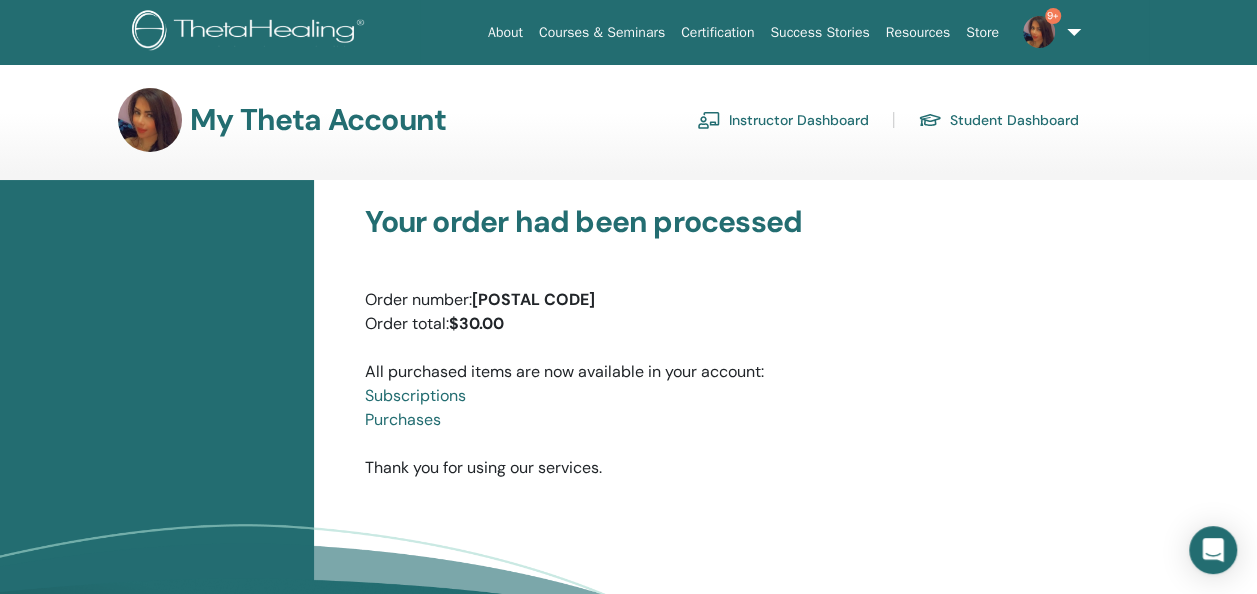 click on "Instructor Dashboard" at bounding box center (783, 120) 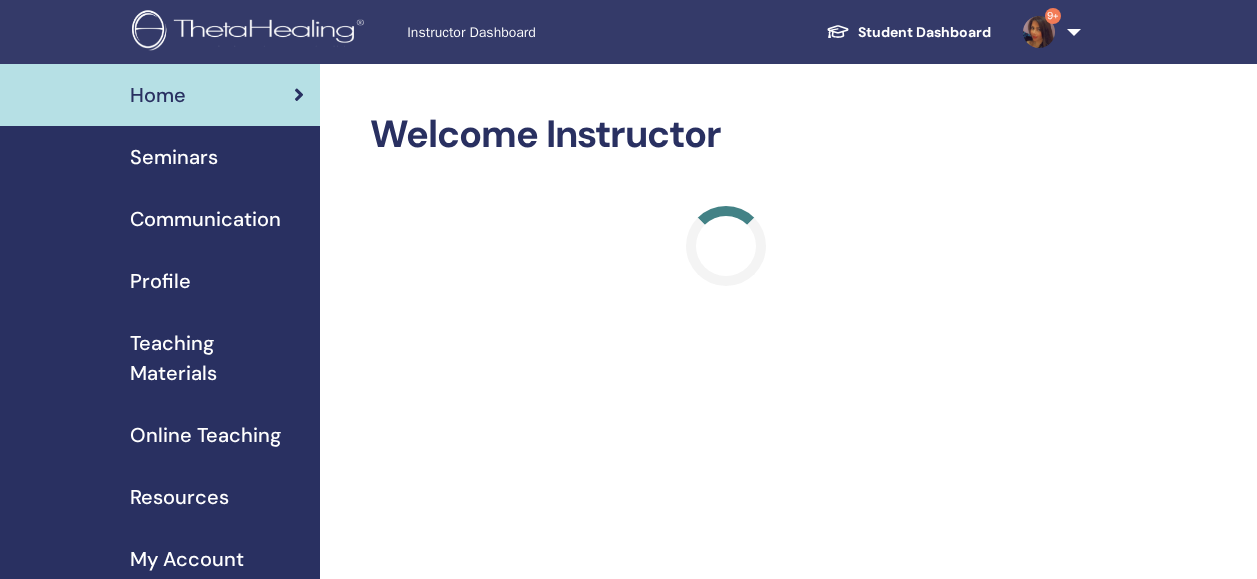 scroll, scrollTop: 0, scrollLeft: 0, axis: both 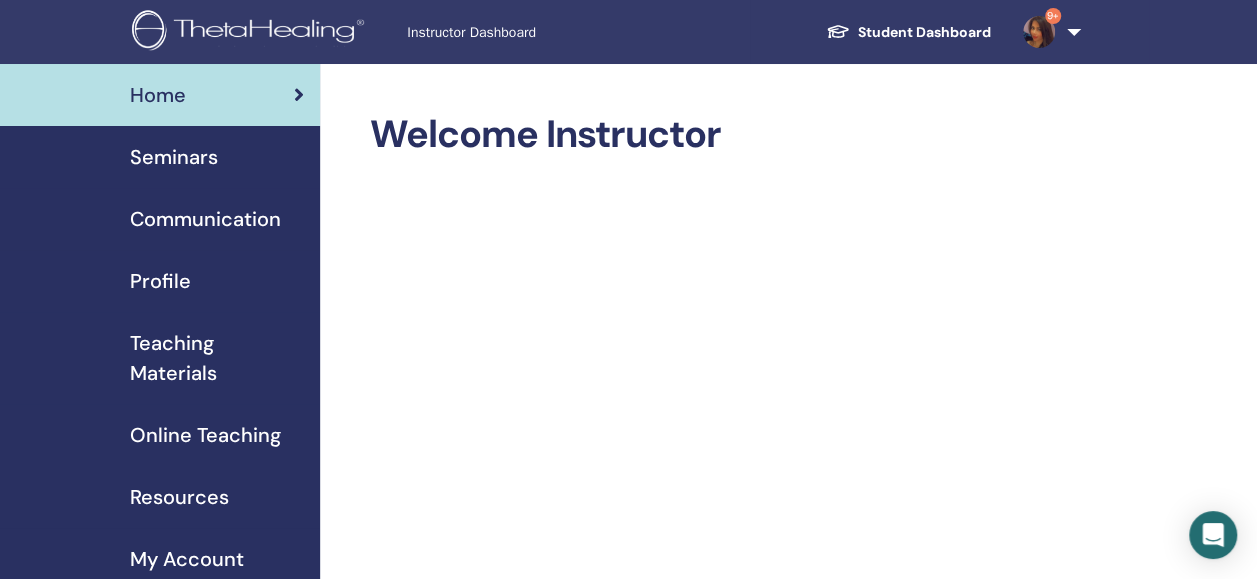 click on "Seminars" at bounding box center (174, 157) 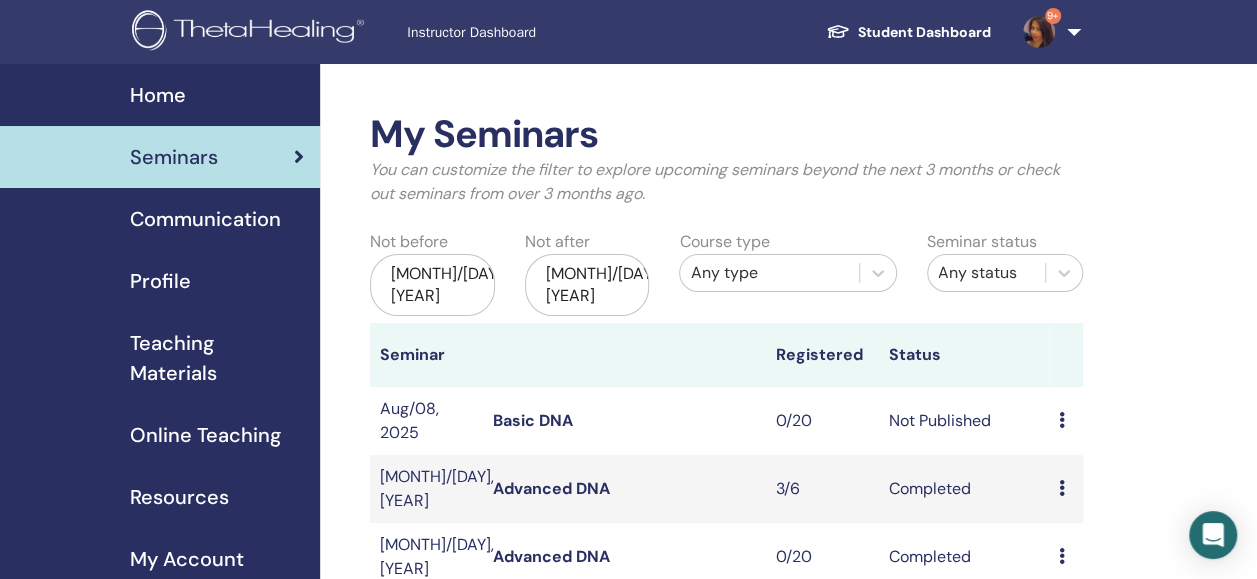 scroll, scrollTop: 125, scrollLeft: 0, axis: vertical 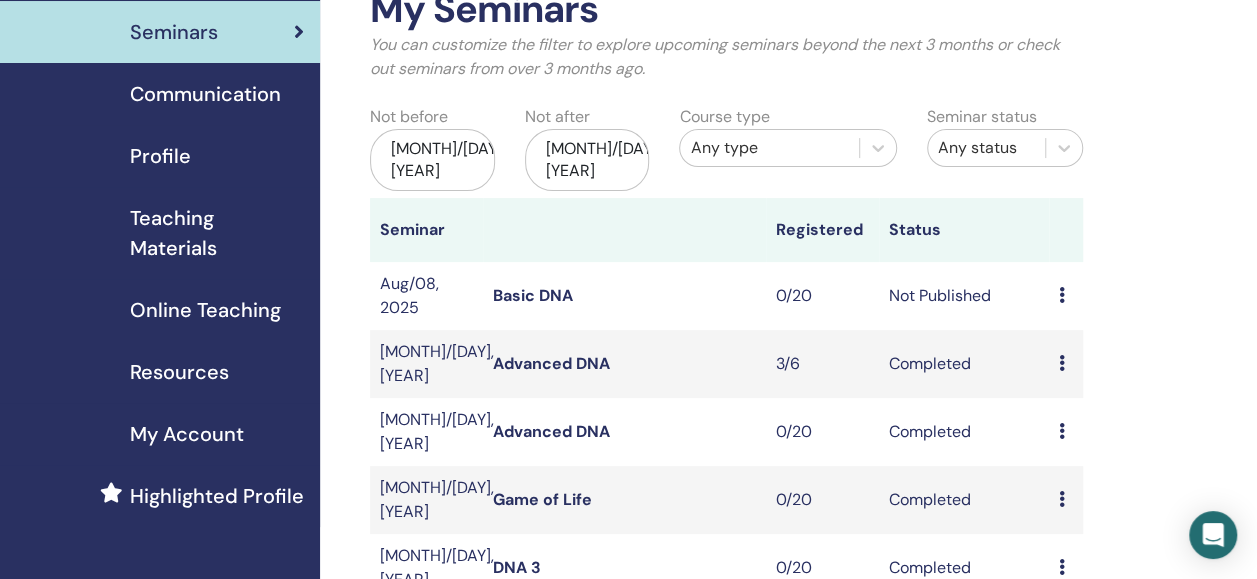 click on "Basic DNA" at bounding box center [624, 296] 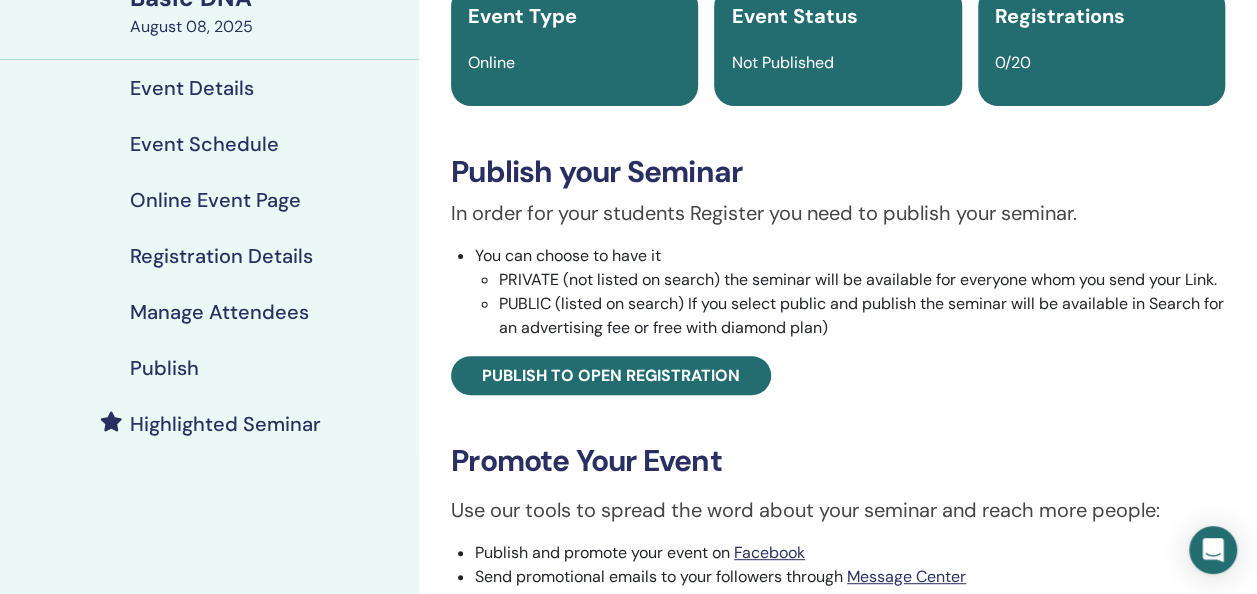 scroll, scrollTop: 203, scrollLeft: 0, axis: vertical 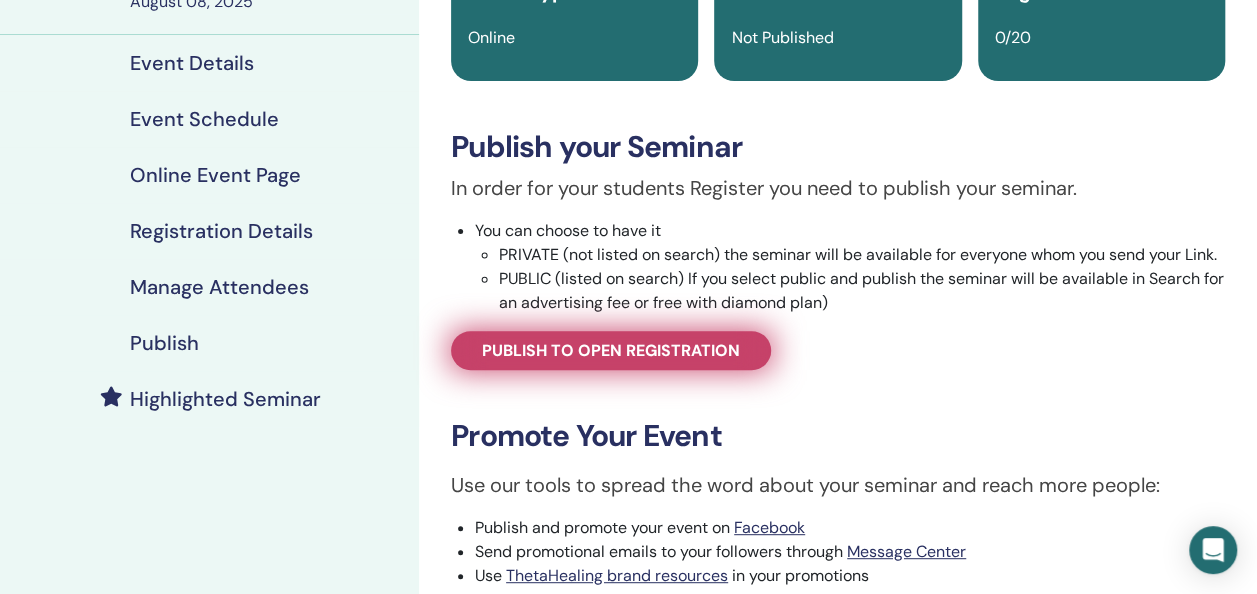 click on "Publish to open registration" at bounding box center [611, 350] 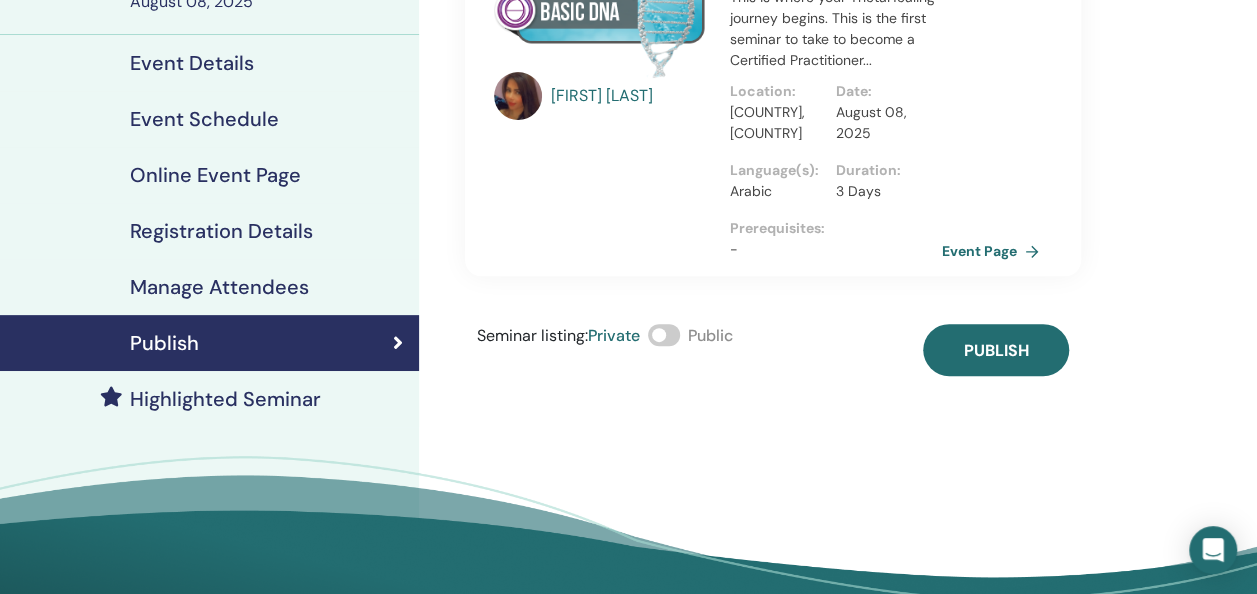 click at bounding box center (664, 335) 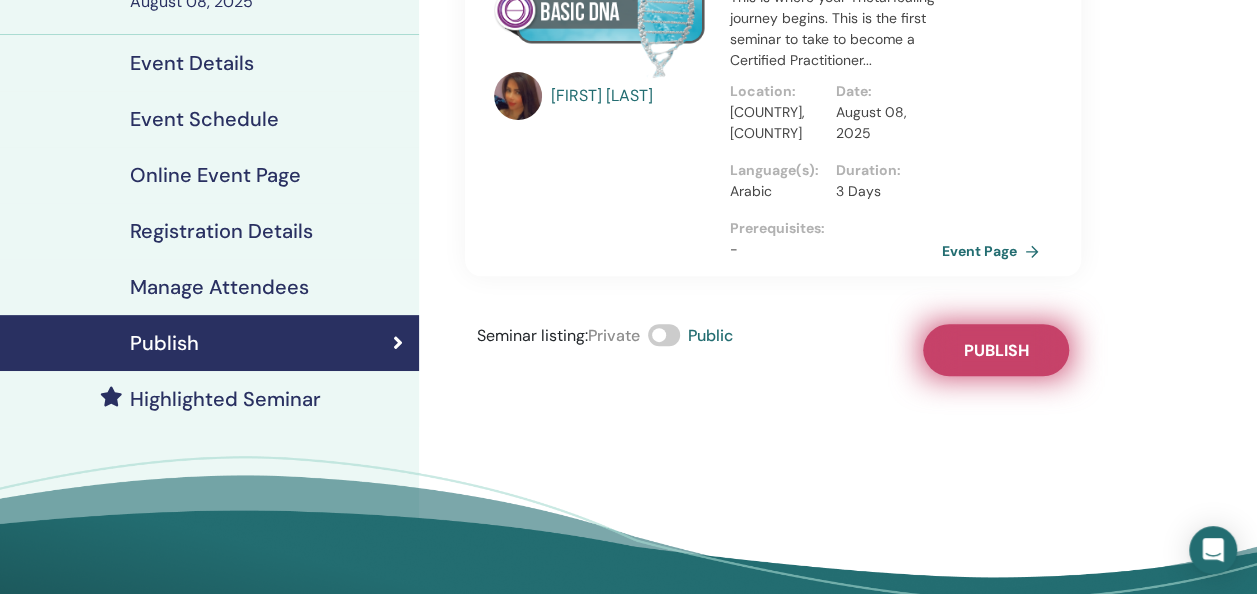 click on "Publish" at bounding box center [996, 350] 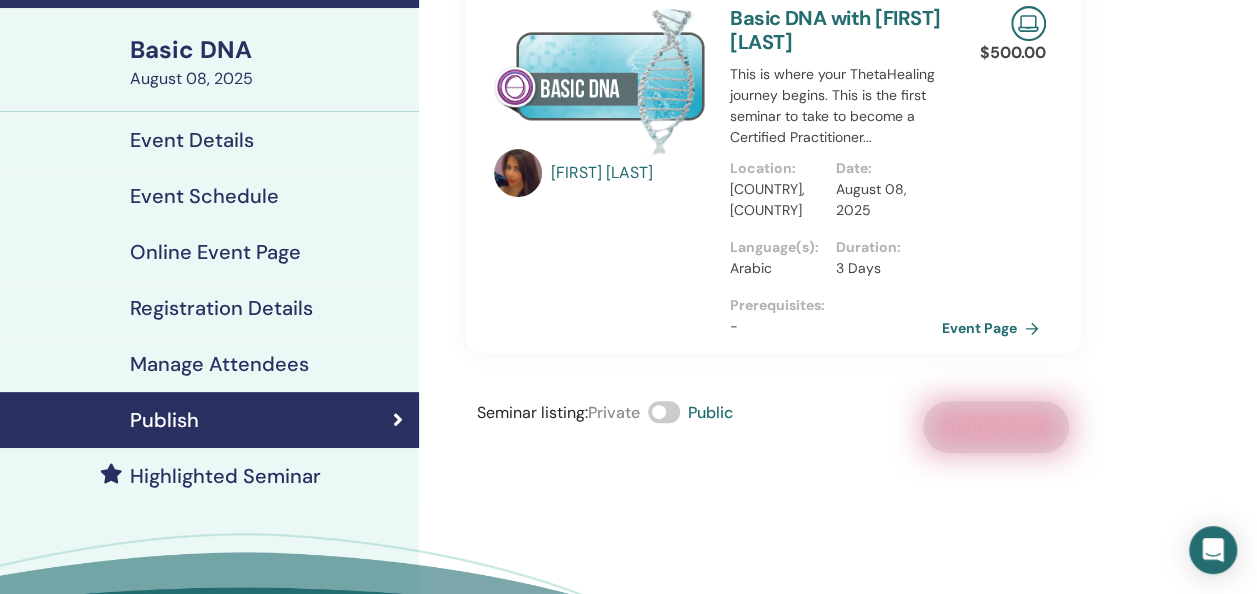 scroll, scrollTop: 18, scrollLeft: 0, axis: vertical 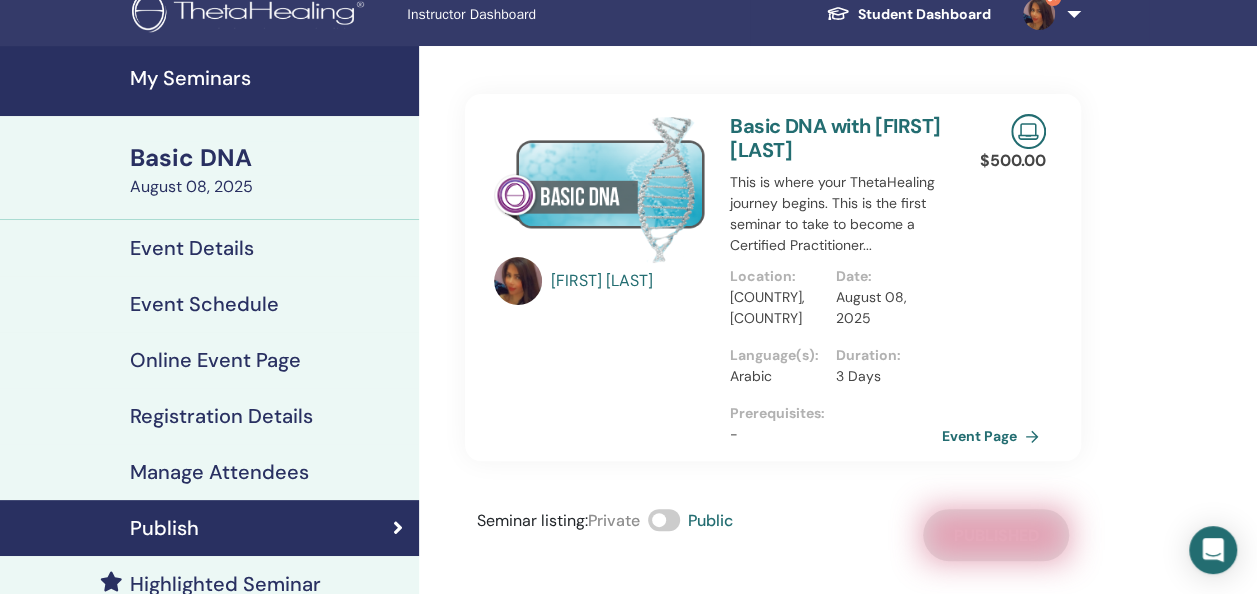 click on "My Seminars" at bounding box center [268, 78] 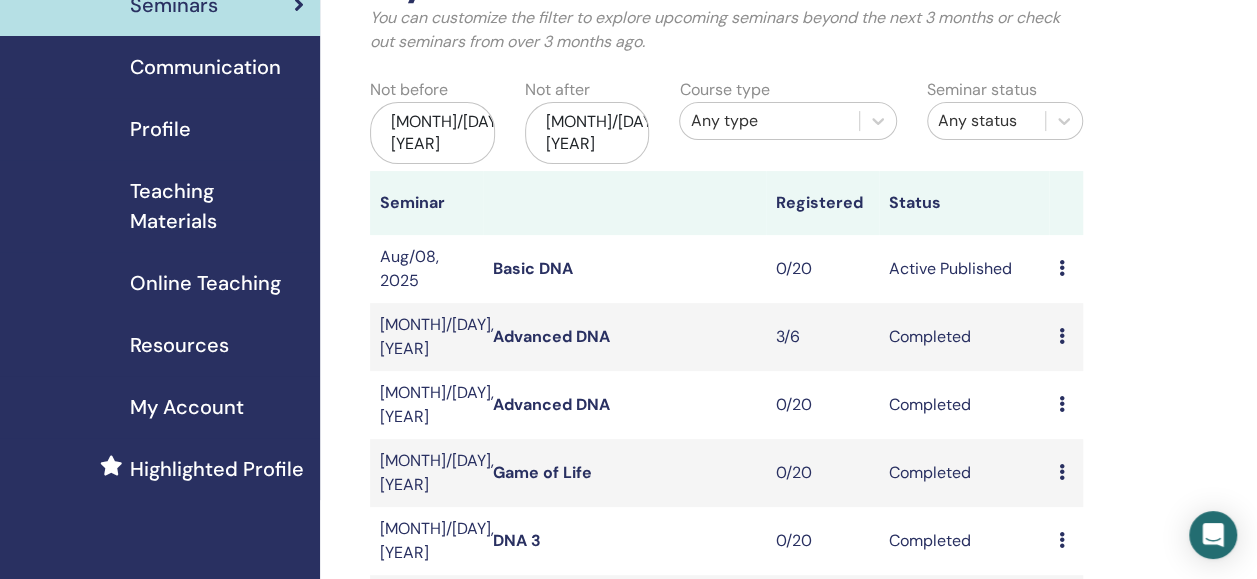 scroll, scrollTop: 154, scrollLeft: 0, axis: vertical 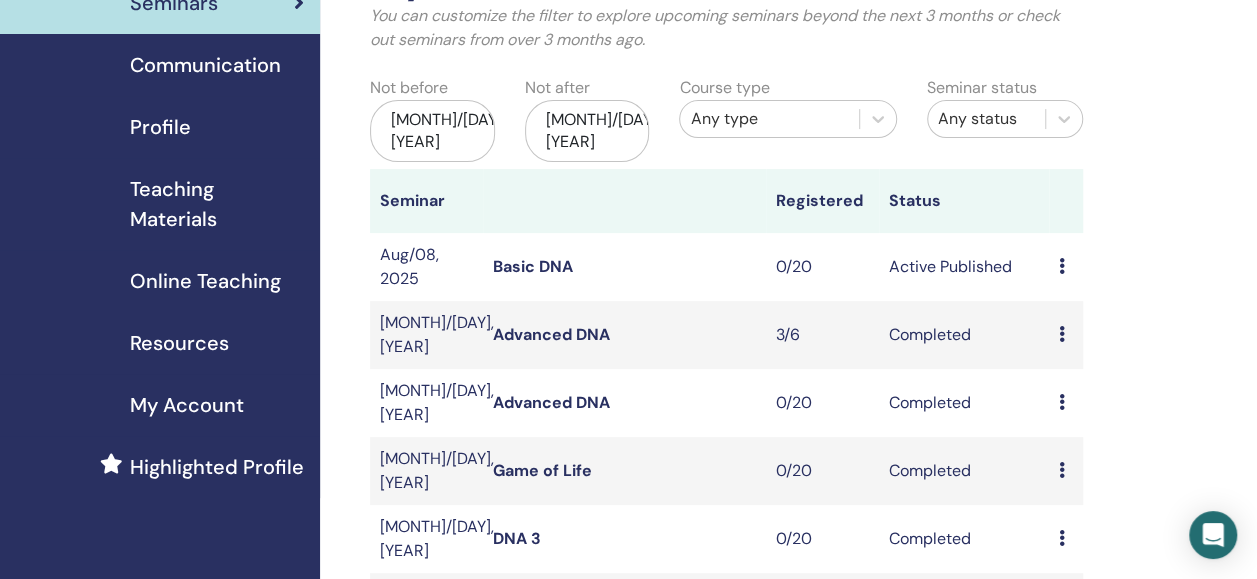 click on "Basic DNA" at bounding box center [533, 266] 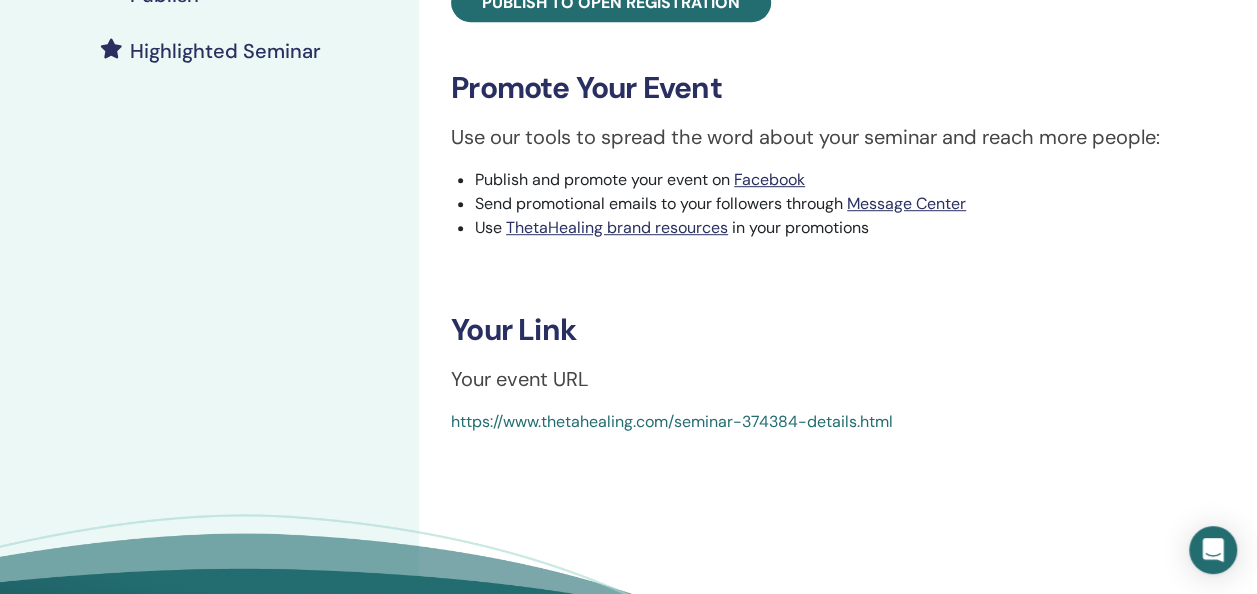 scroll, scrollTop: 579, scrollLeft: 0, axis: vertical 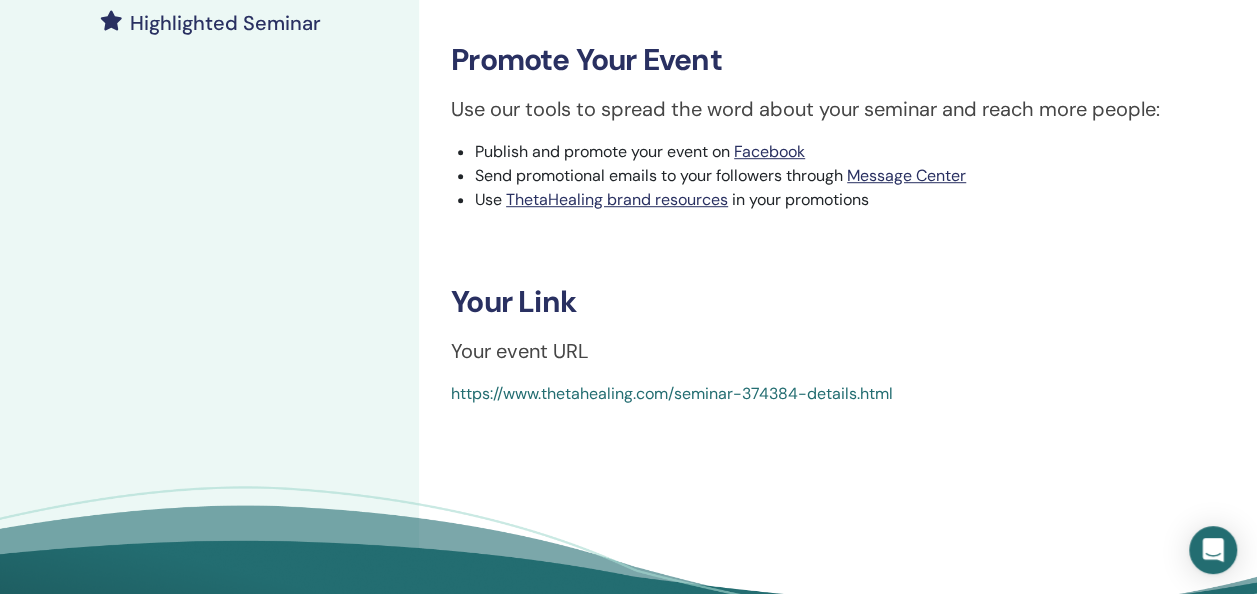click on "Your event URL" at bounding box center [838, 351] 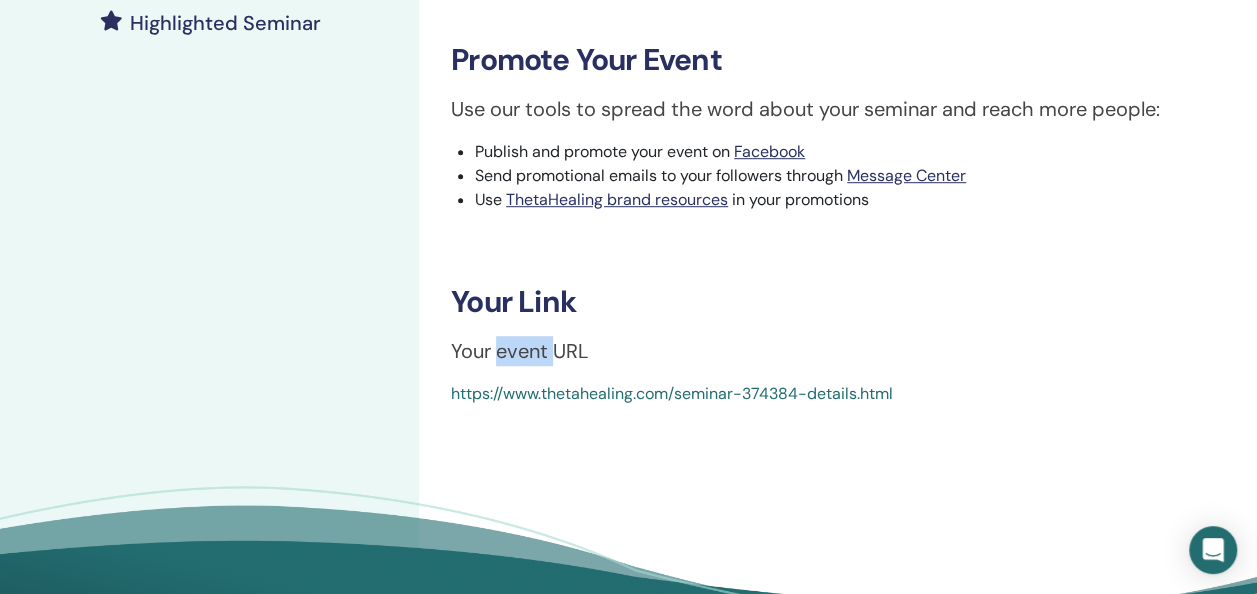 click on "Your event URL" at bounding box center (838, 351) 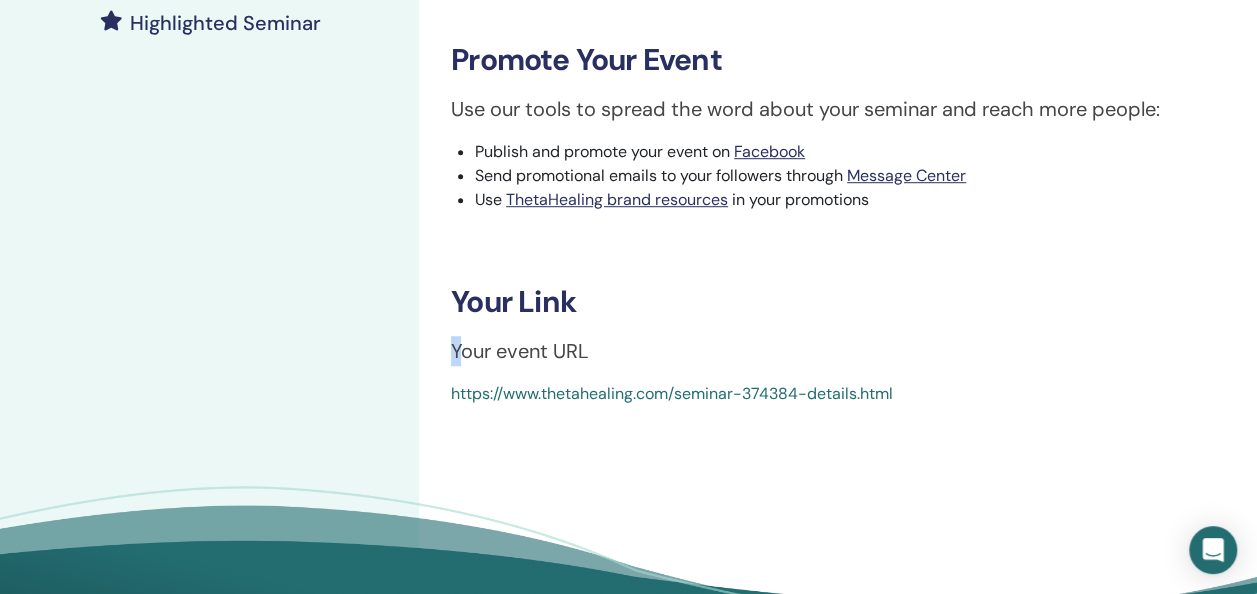 drag, startPoint x: 529, startPoint y: 352, endPoint x: 456, endPoint y: 356, distance: 73.109505 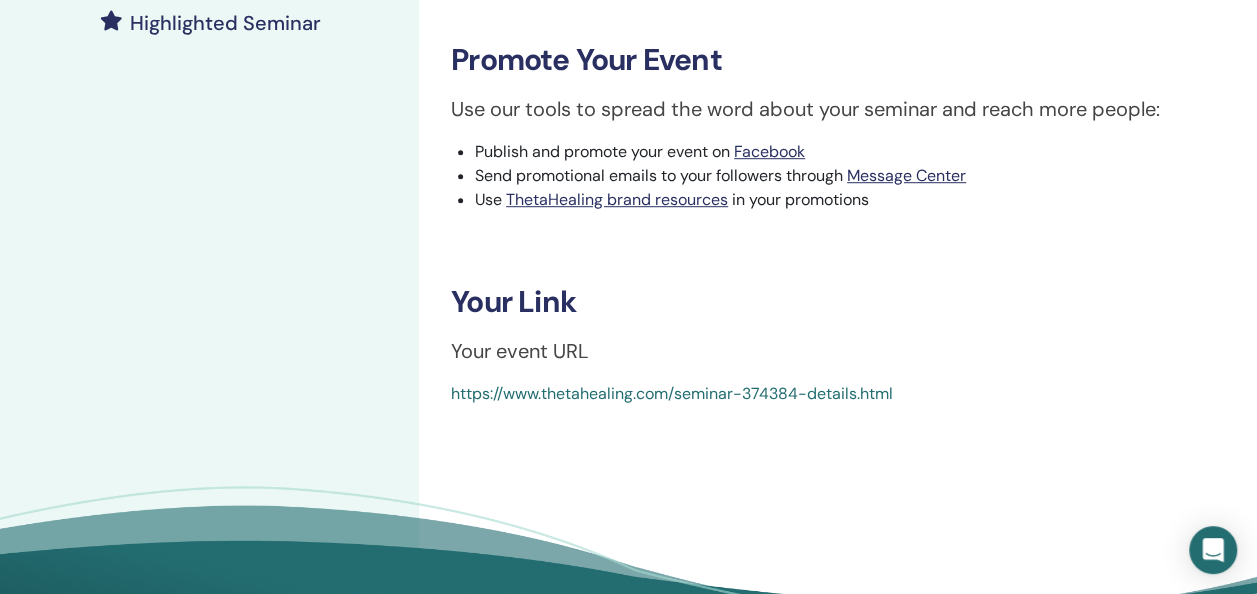 drag, startPoint x: 456, startPoint y: 356, endPoint x: 728, endPoint y: 295, distance: 278.75616 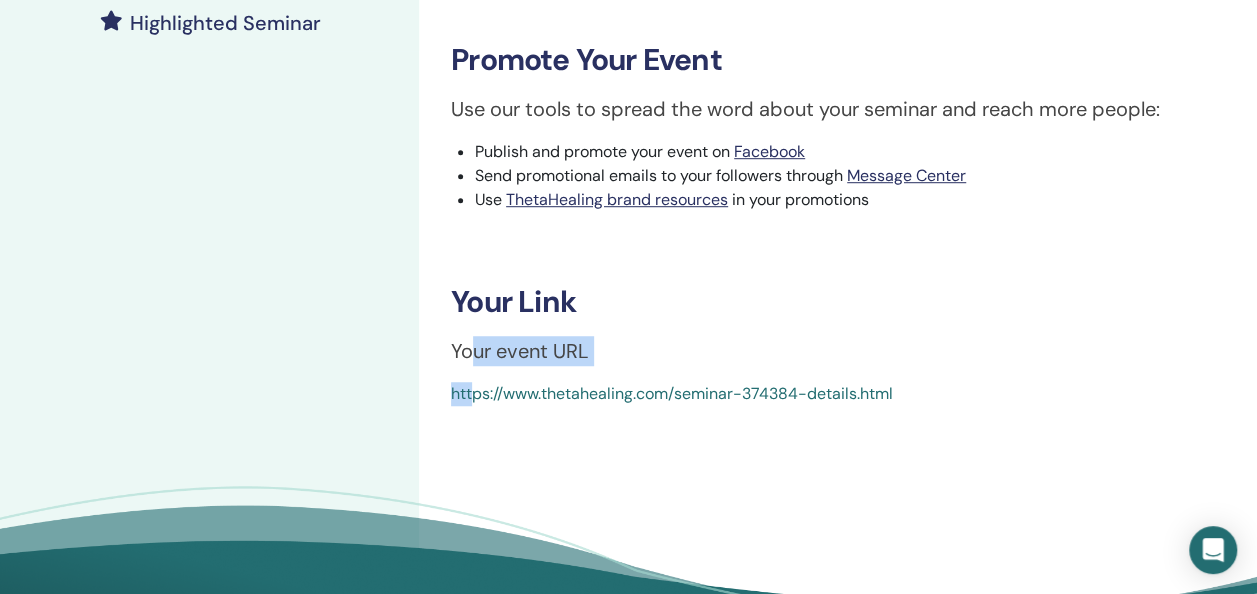 drag, startPoint x: 472, startPoint y: 344, endPoint x: 475, endPoint y: 396, distance: 52.086468 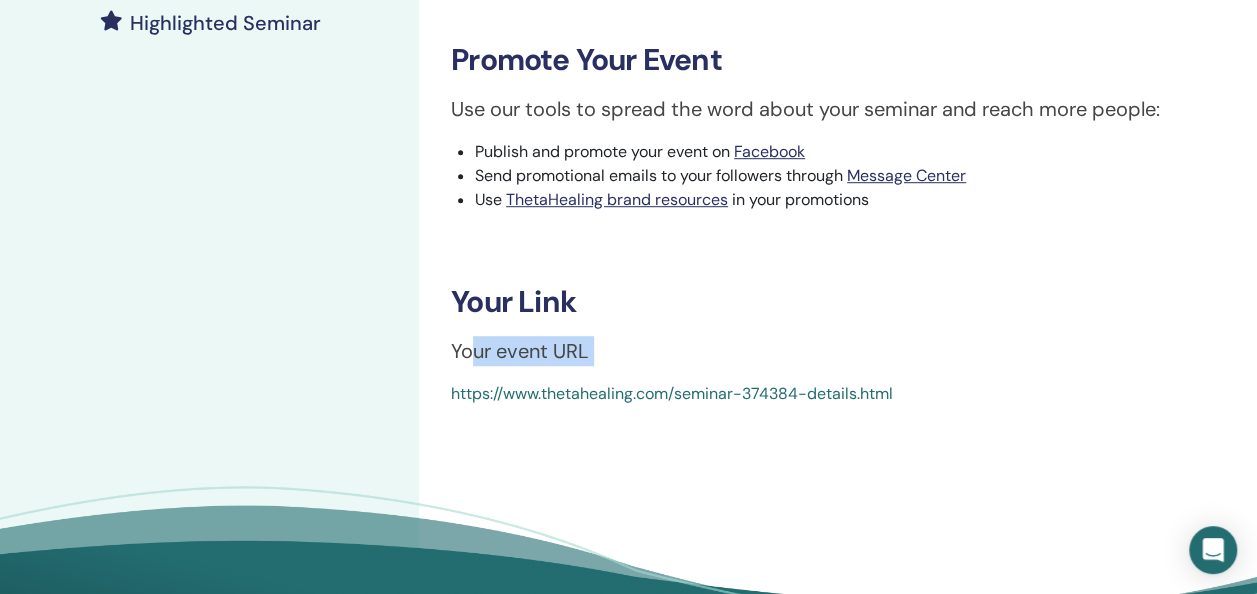 click on "https://www.thetahealing.com/seminar-374384-details.html" at bounding box center (672, 393) 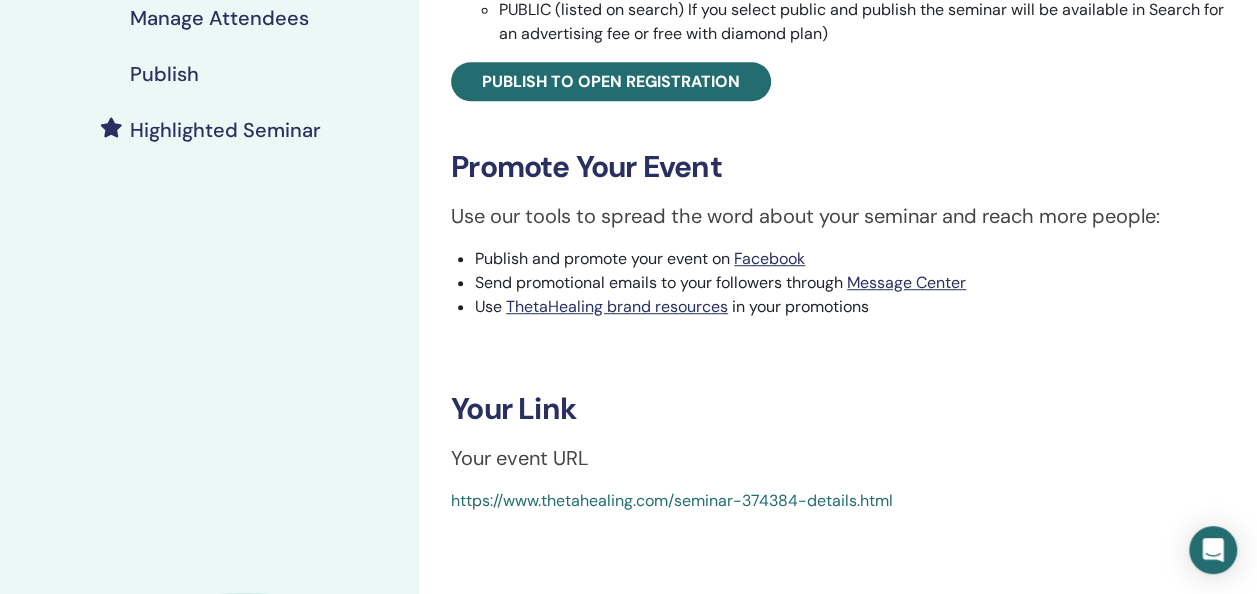 scroll, scrollTop: 476, scrollLeft: 0, axis: vertical 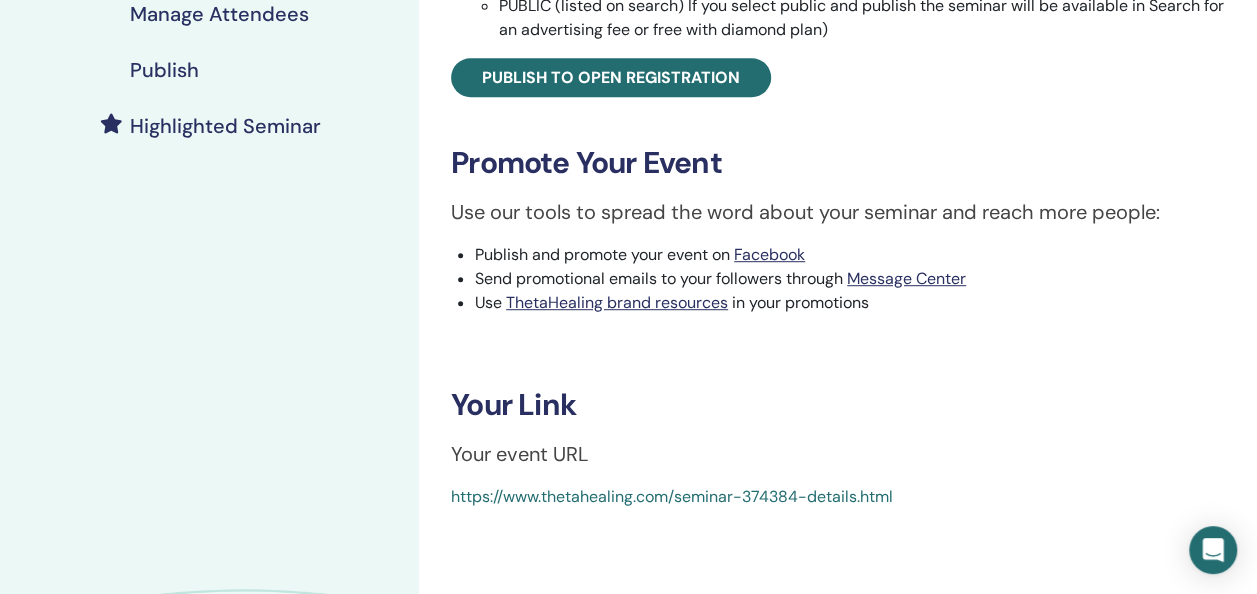 click on "Your Link" at bounding box center [838, 405] 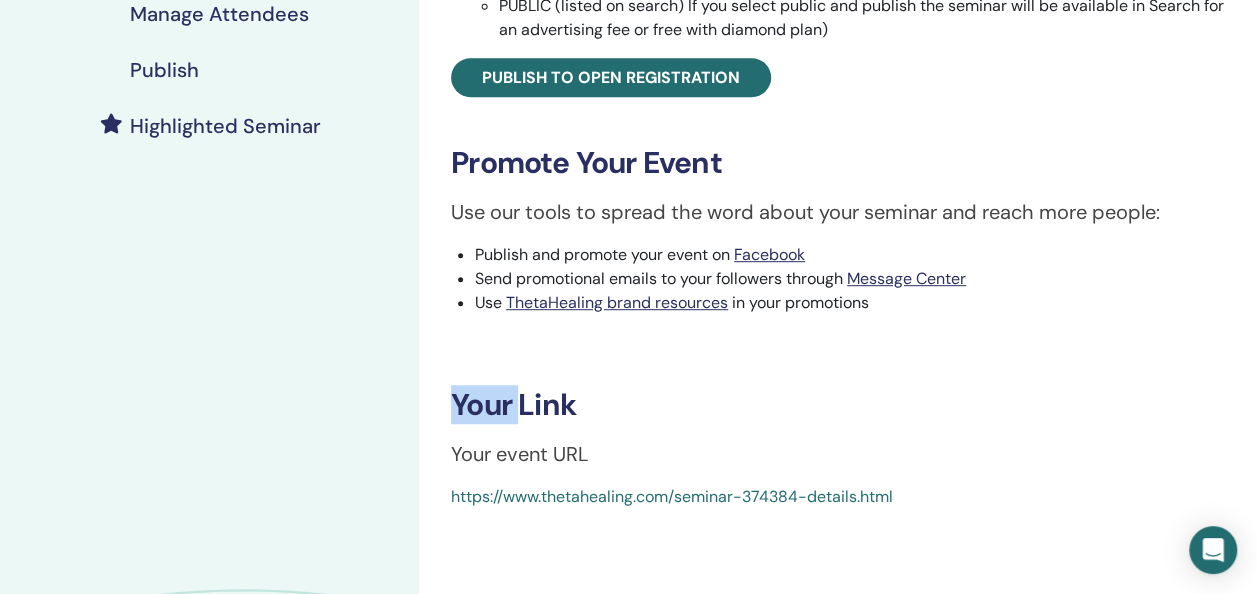 click on "Your Link" at bounding box center [838, 405] 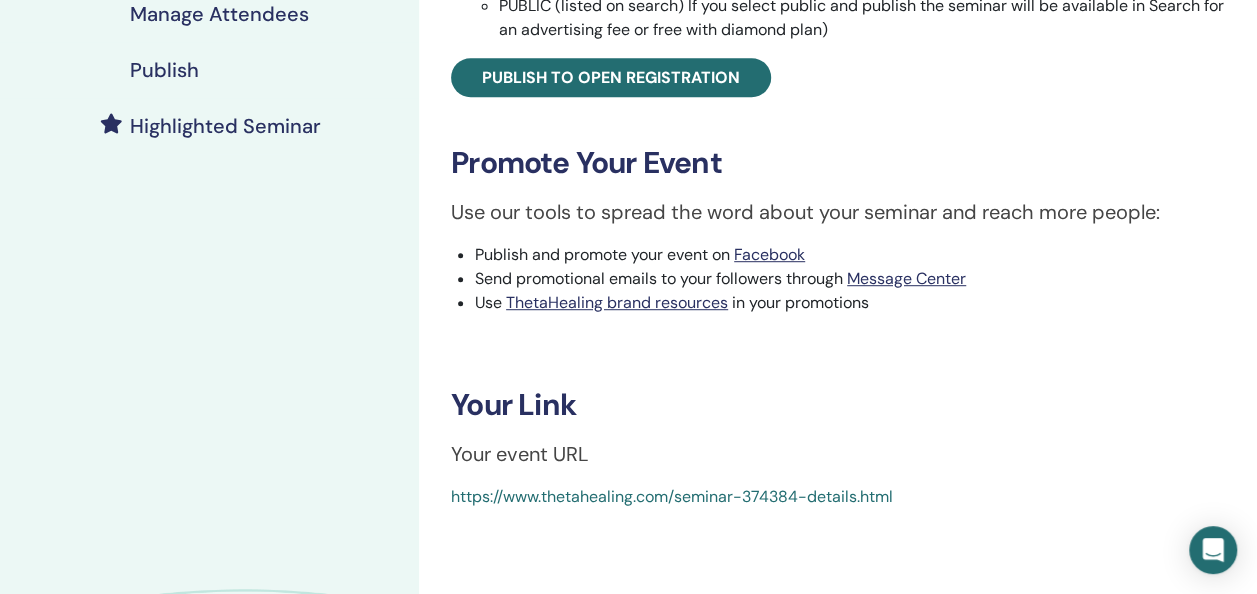 drag, startPoint x: 482, startPoint y: 406, endPoint x: 777, endPoint y: 468, distance: 301.44485 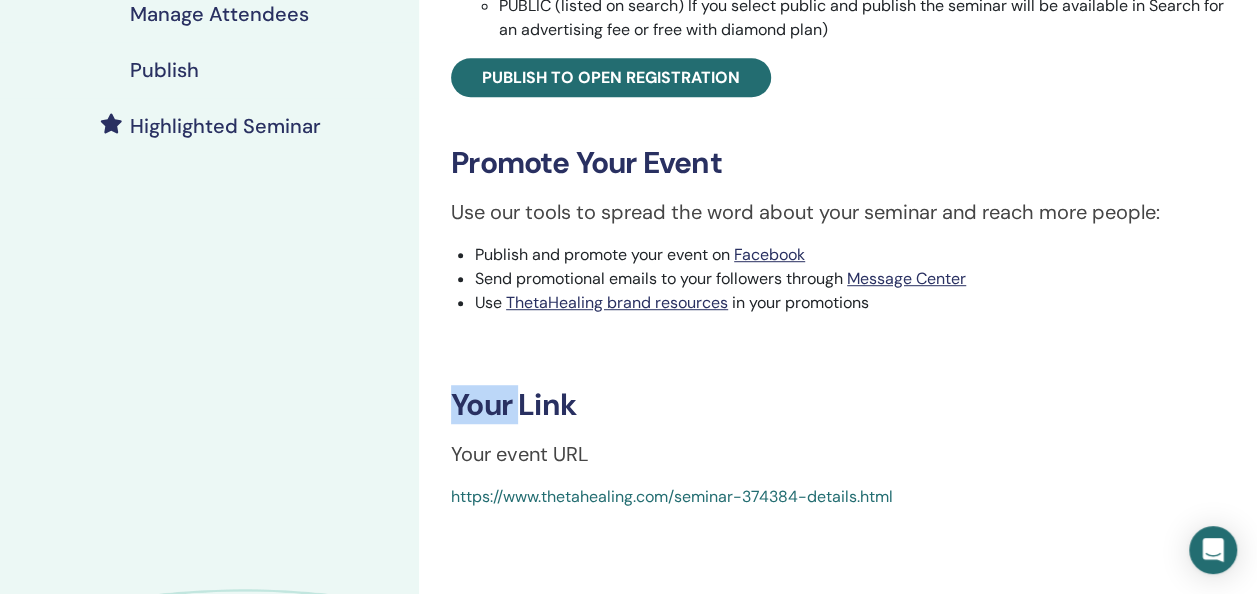 click on "Your Link" at bounding box center (838, 405) 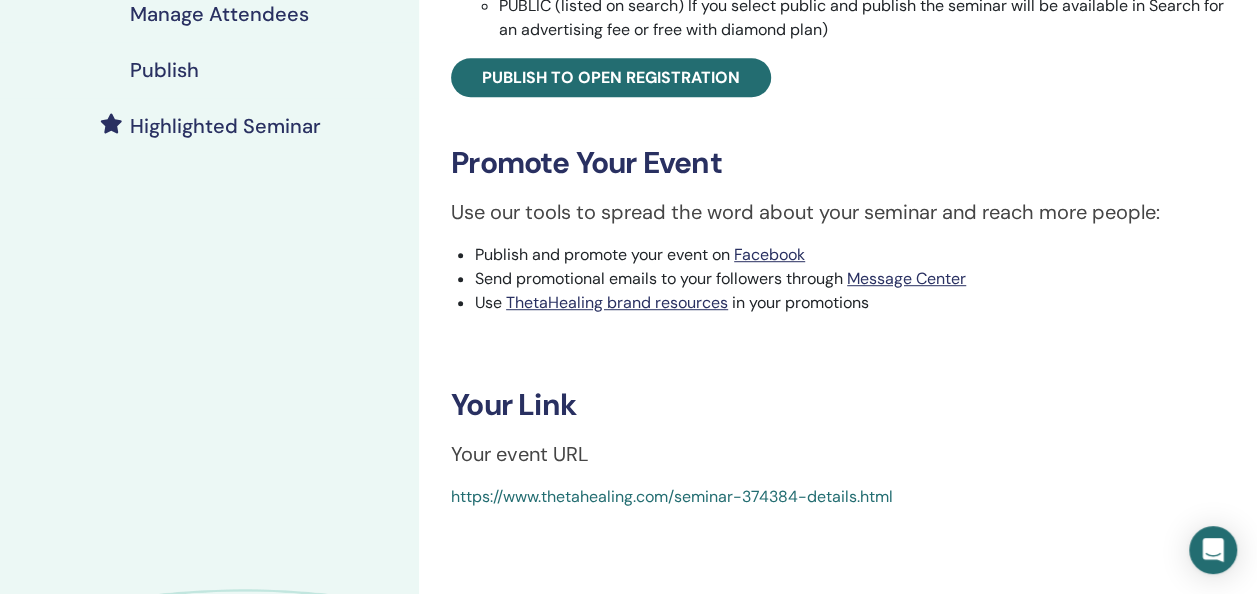 drag, startPoint x: 480, startPoint y: 418, endPoint x: 732, endPoint y: 398, distance: 252.7924 